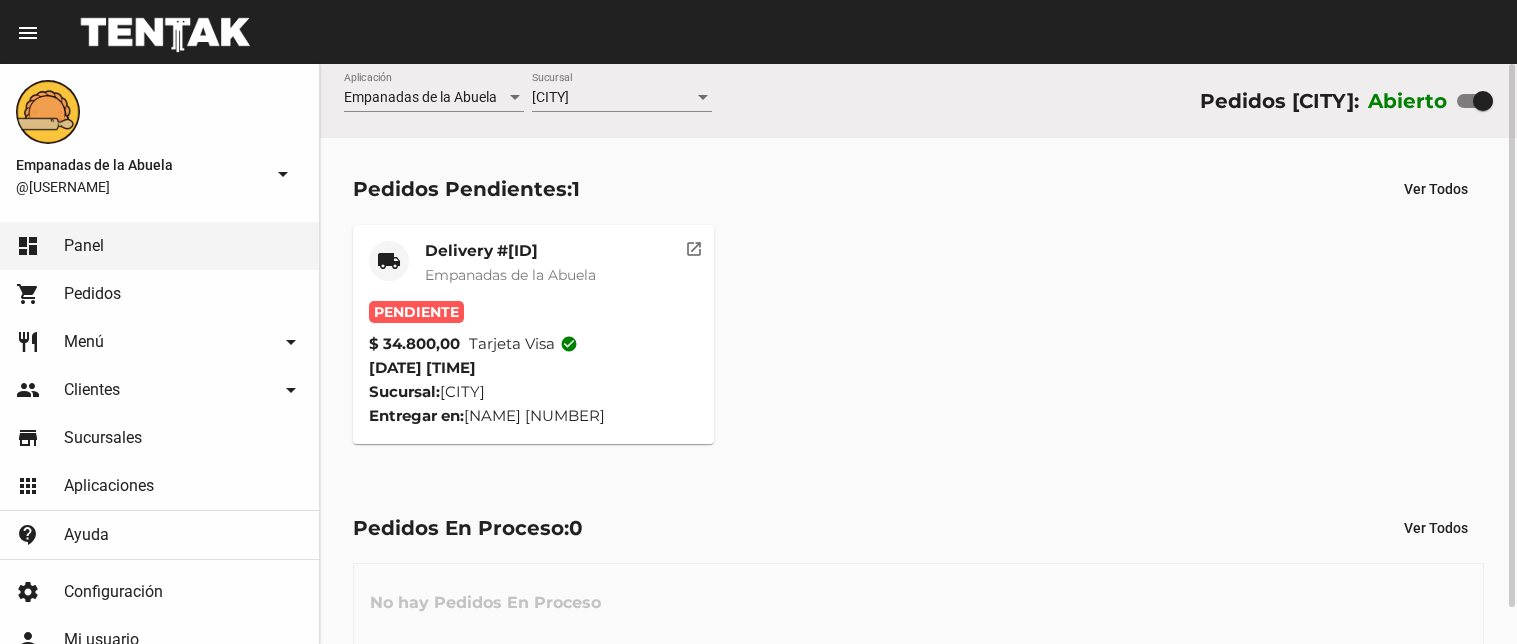 scroll, scrollTop: 0, scrollLeft: 0, axis: both 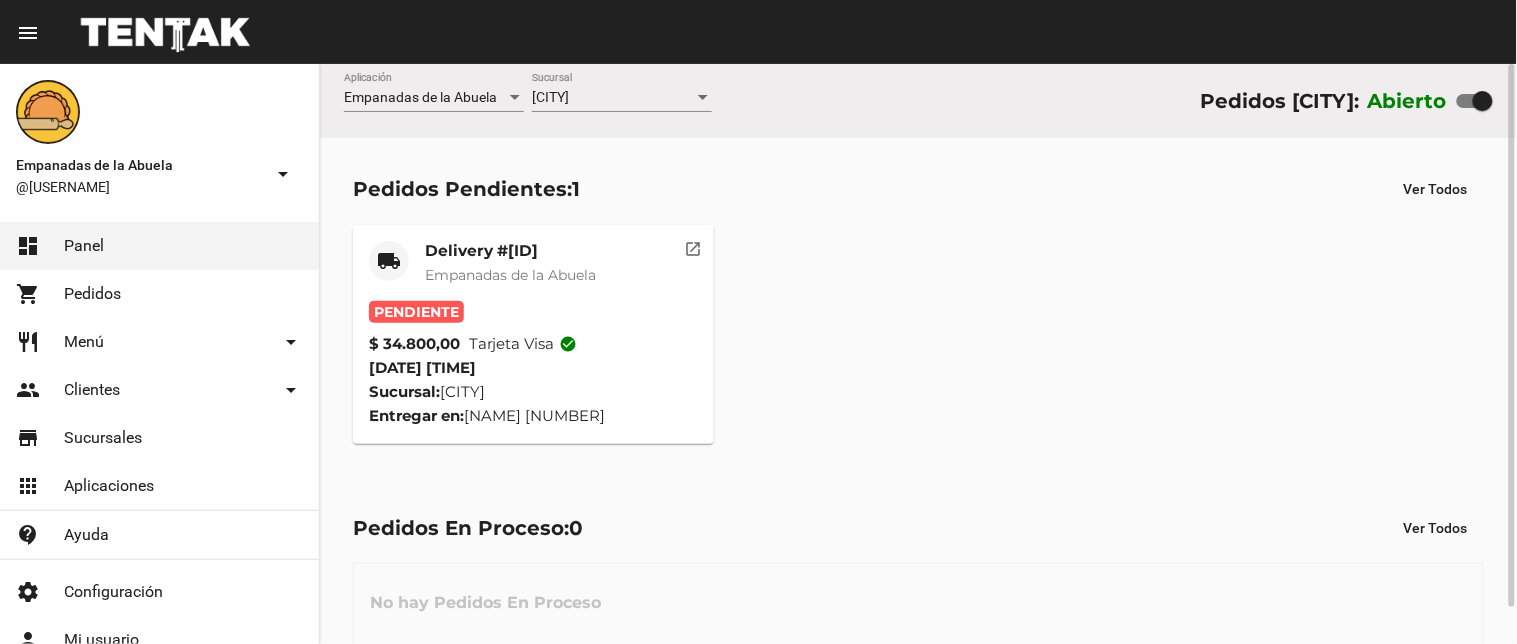 click on "Delivery #9E78D635" 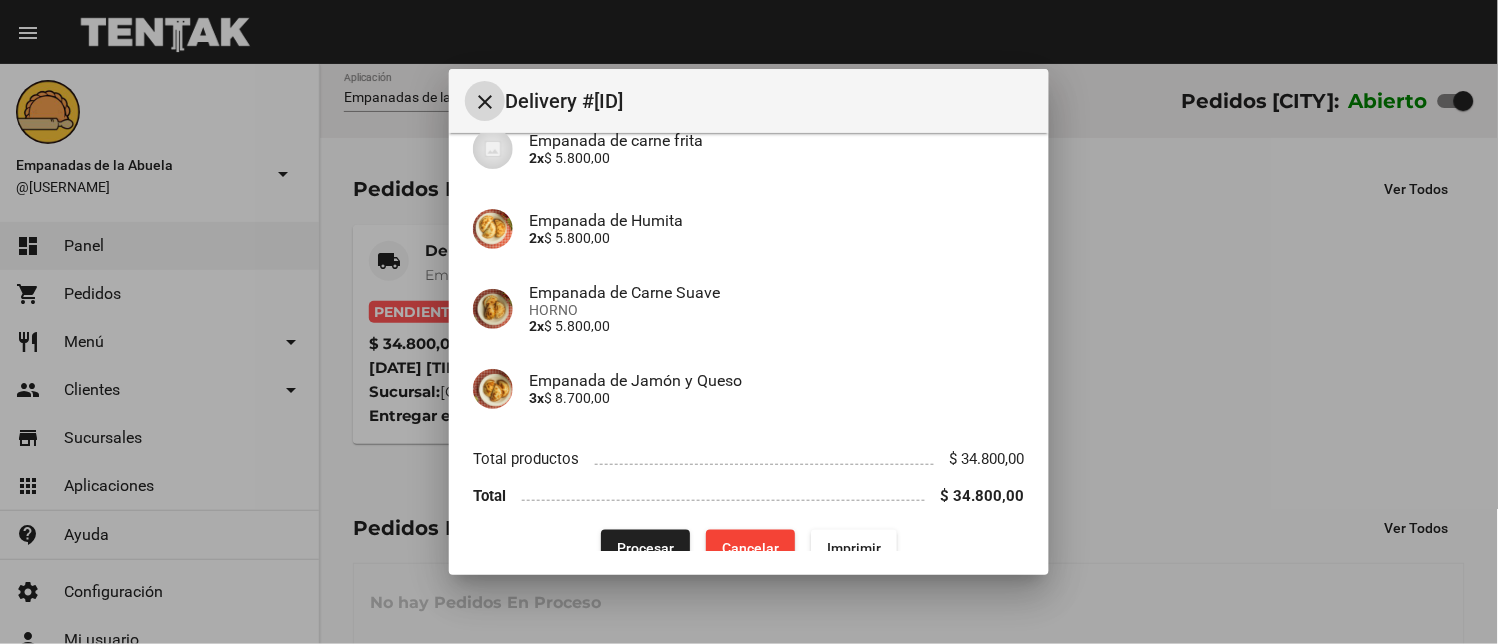 scroll, scrollTop: 314, scrollLeft: 0, axis: vertical 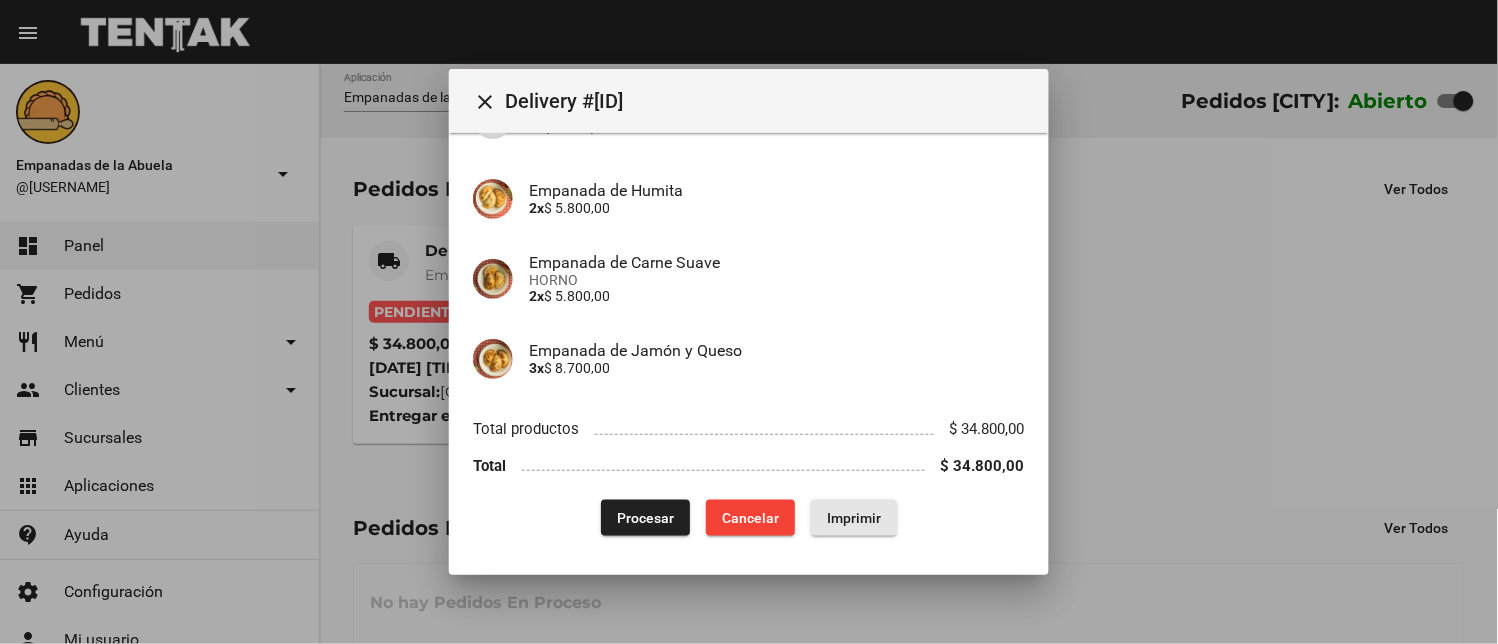 click on "Imprimir" 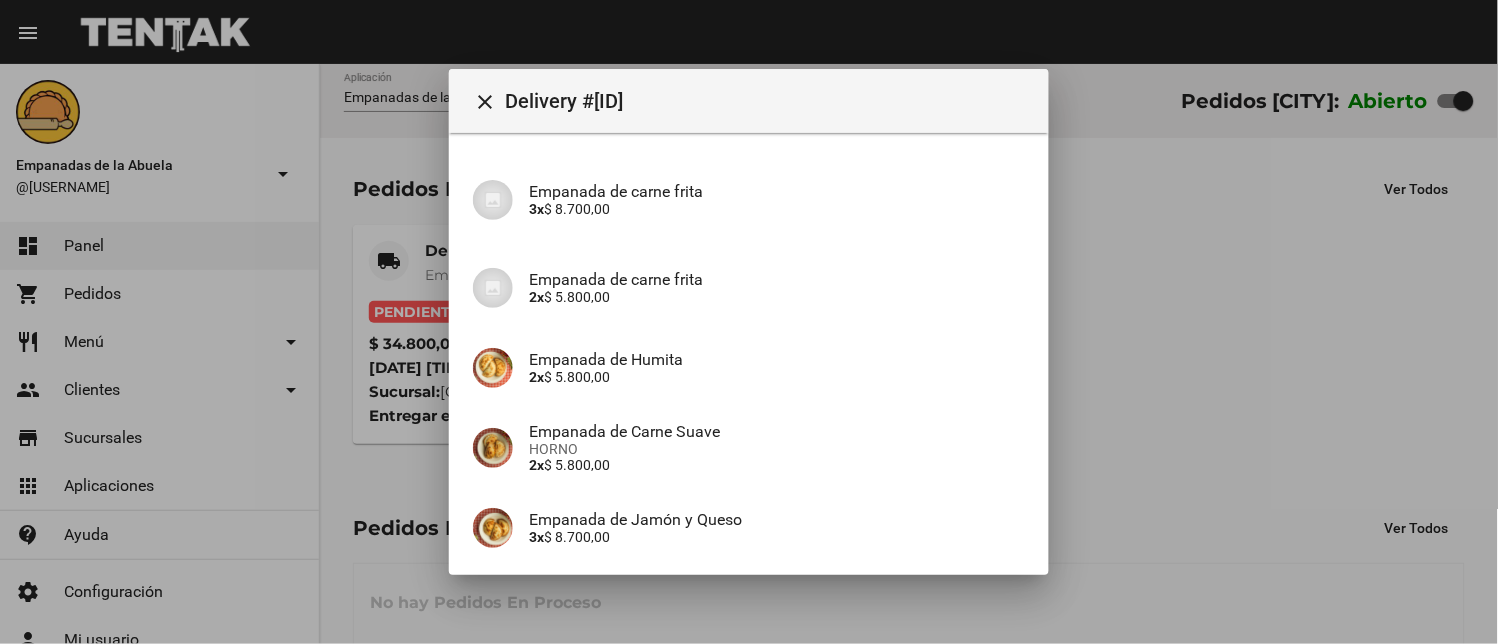drag, startPoint x: 640, startPoint y: 623, endPoint x: 635, endPoint y: 612, distance: 12.083046 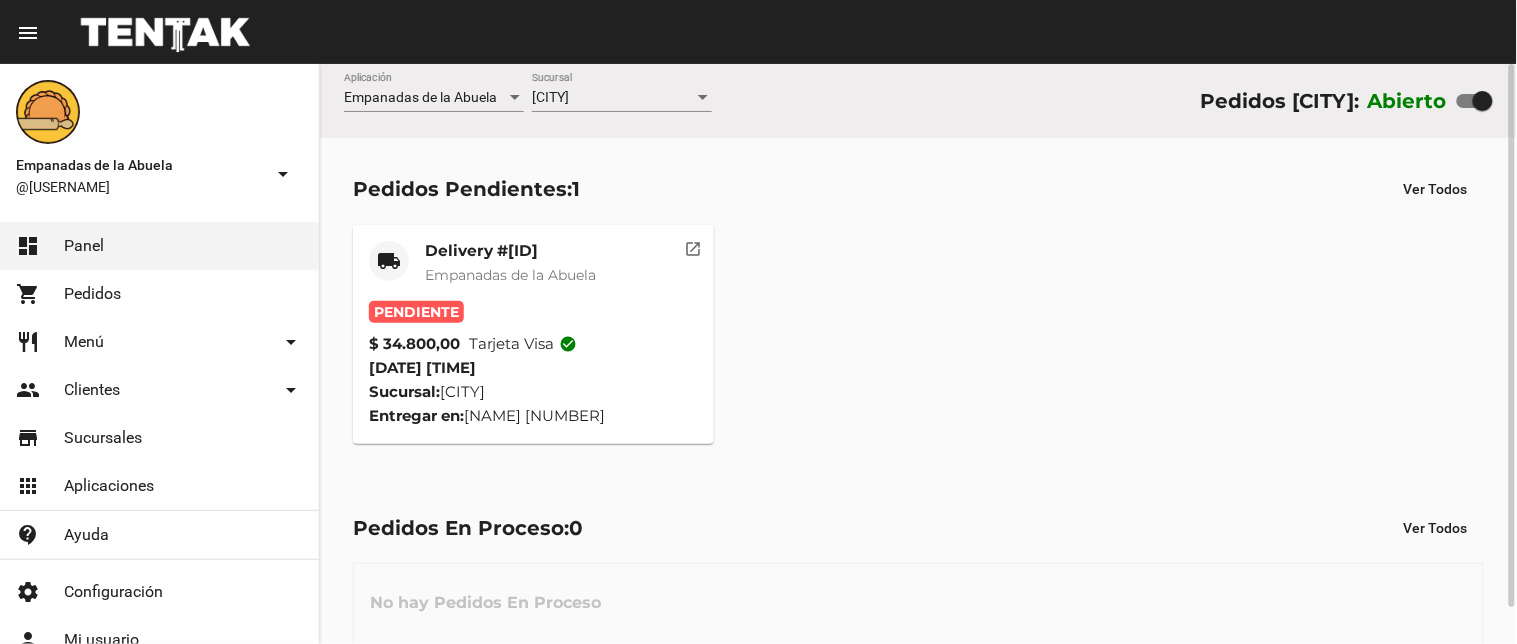 click on "Delivery #9E78D635" 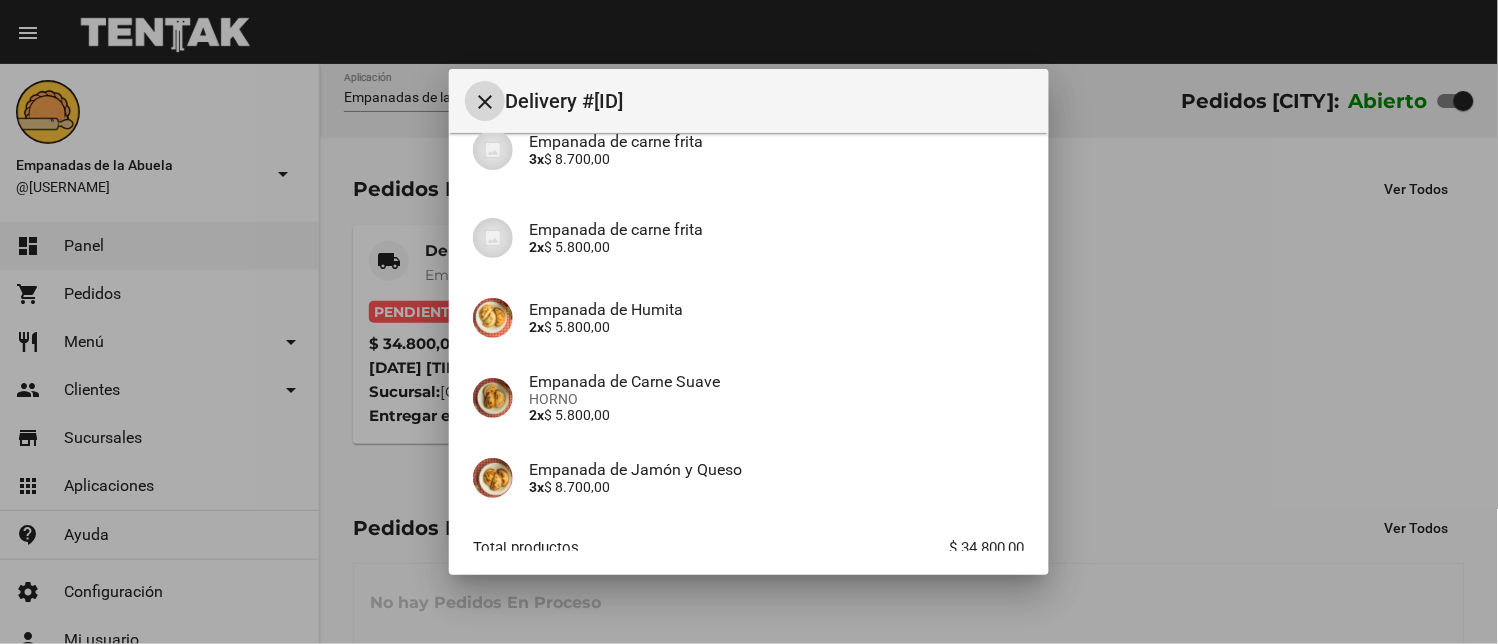 scroll, scrollTop: 314, scrollLeft: 0, axis: vertical 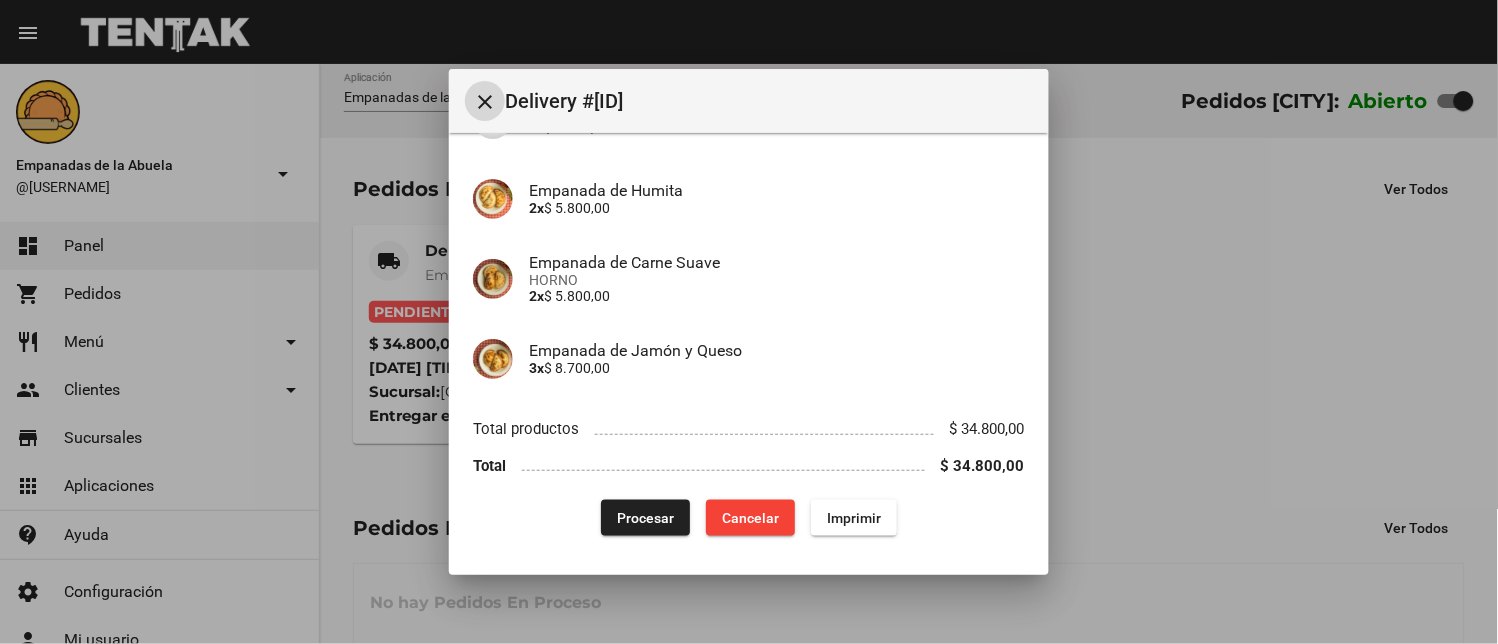 click on "Procesar" 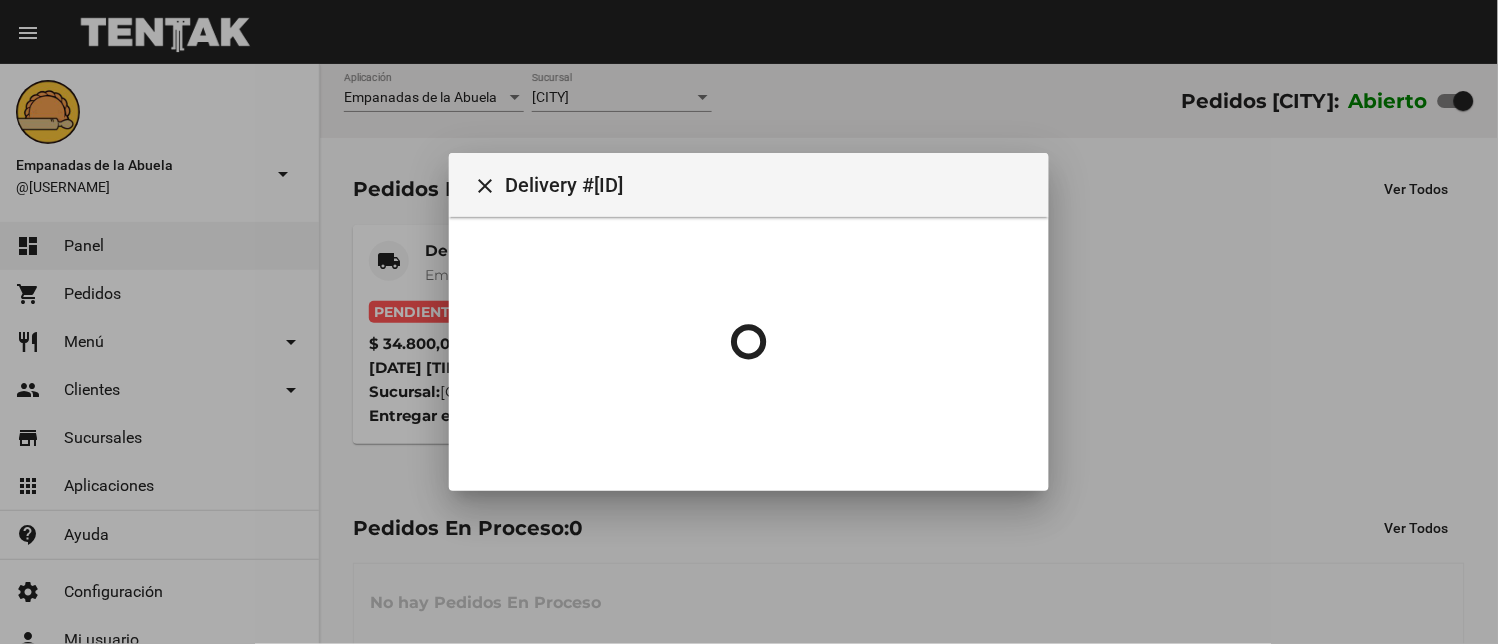 scroll, scrollTop: 0, scrollLeft: 0, axis: both 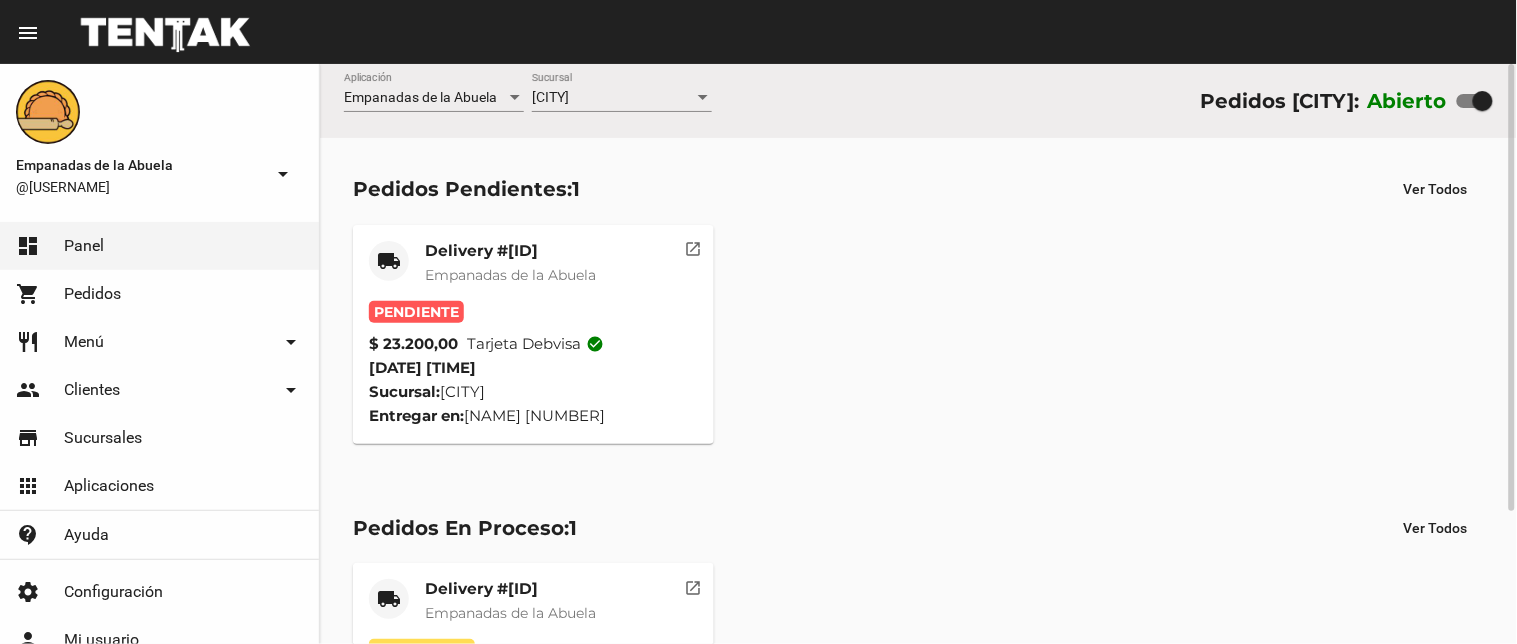 click on "Delivery #917A08E1" 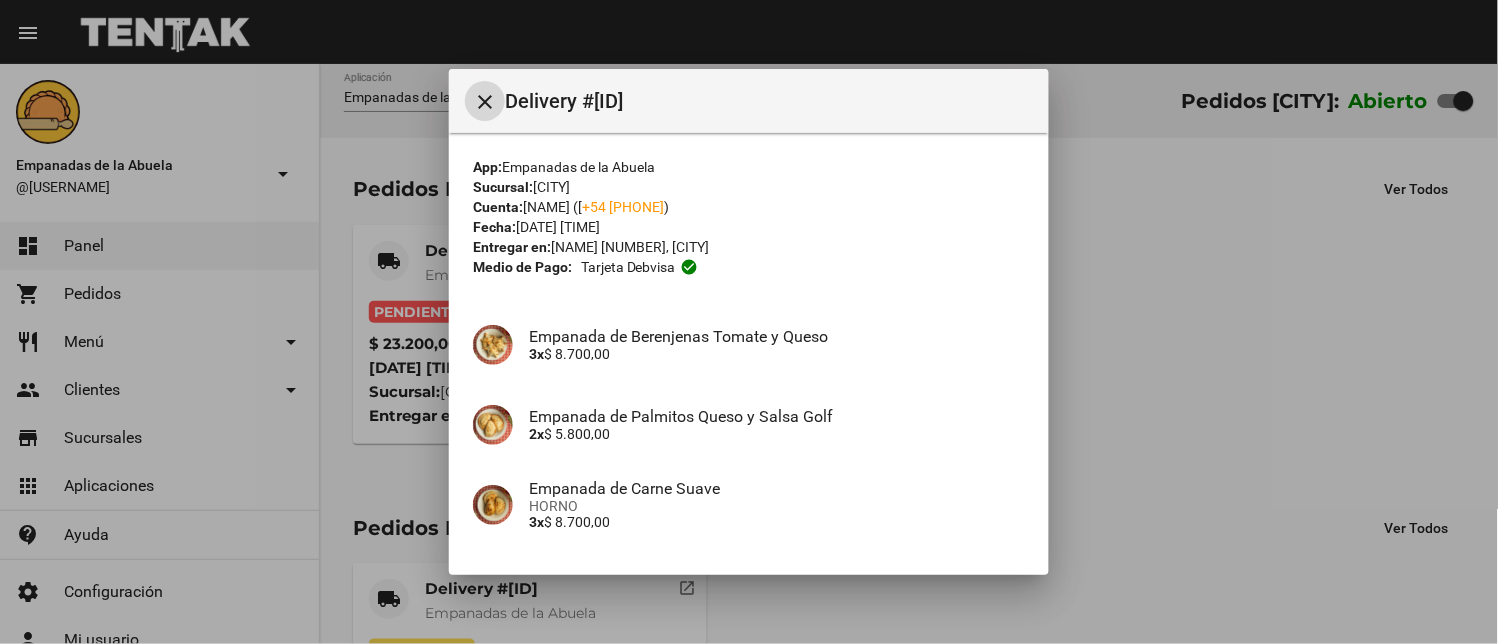 scroll, scrollTop: 154, scrollLeft: 0, axis: vertical 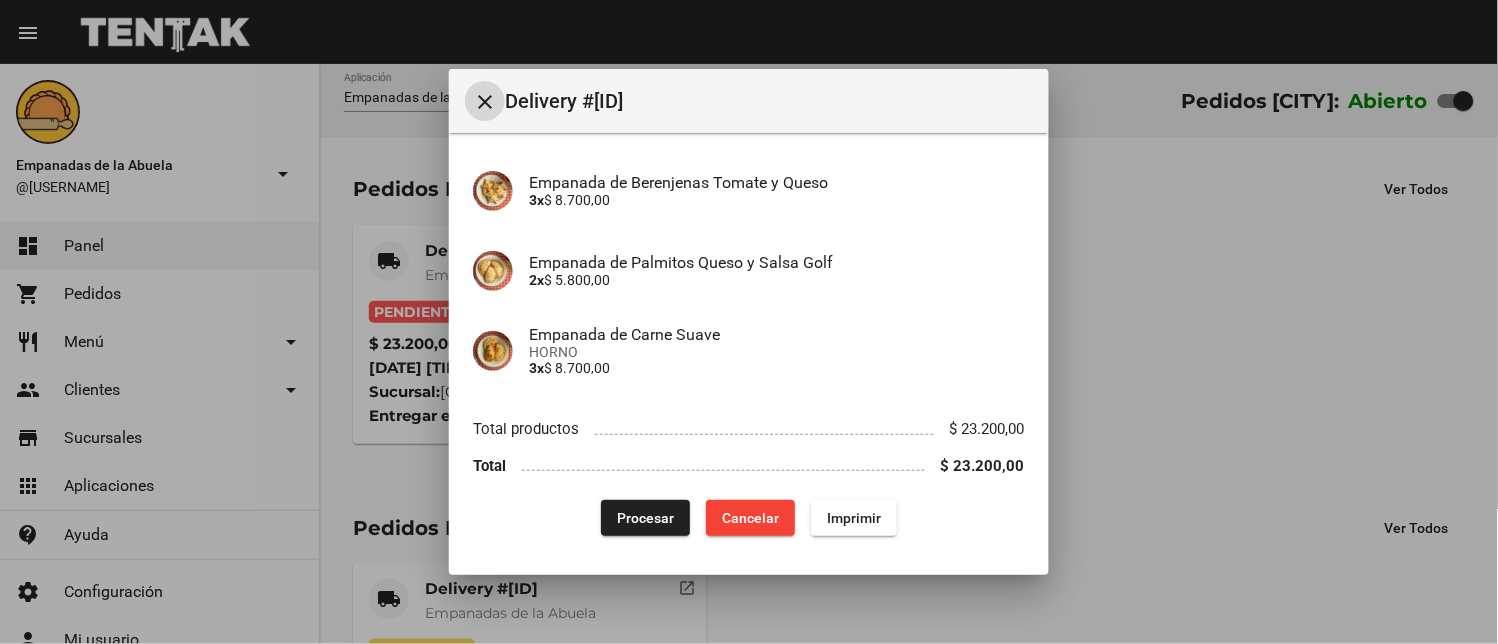 click on "Imprimir" 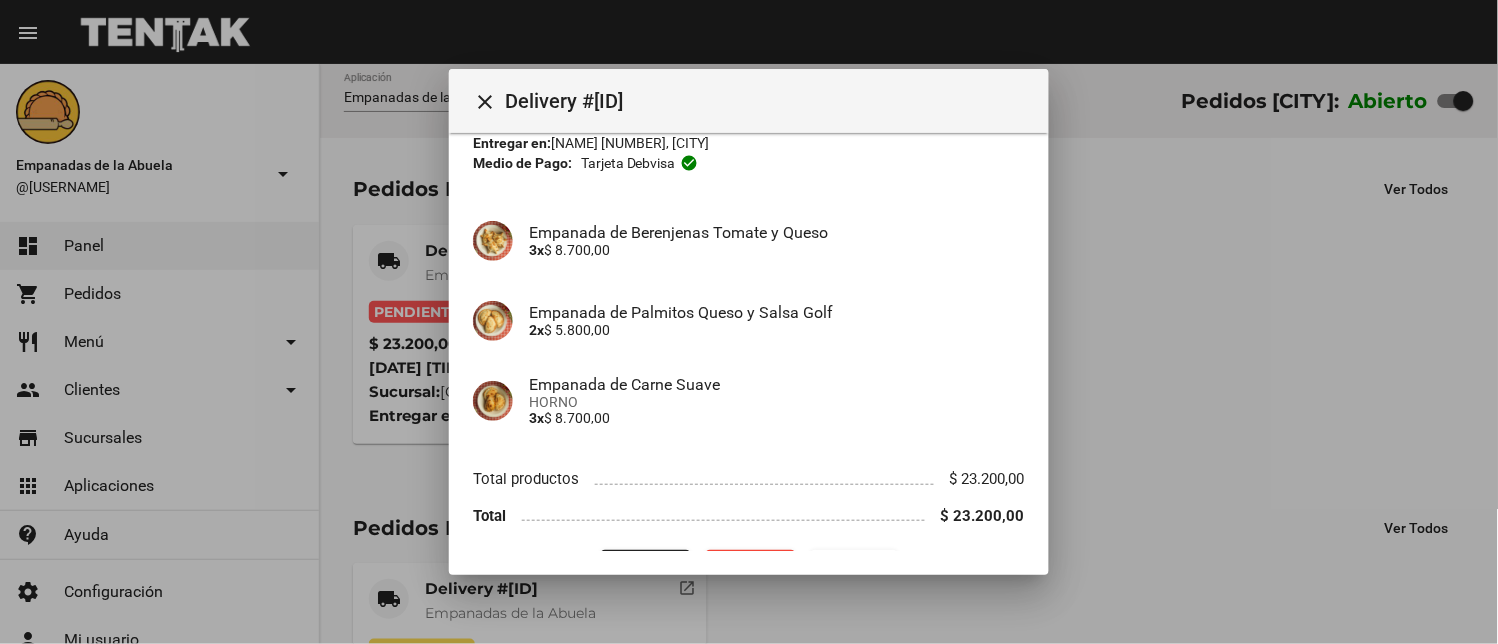 scroll, scrollTop: 154, scrollLeft: 0, axis: vertical 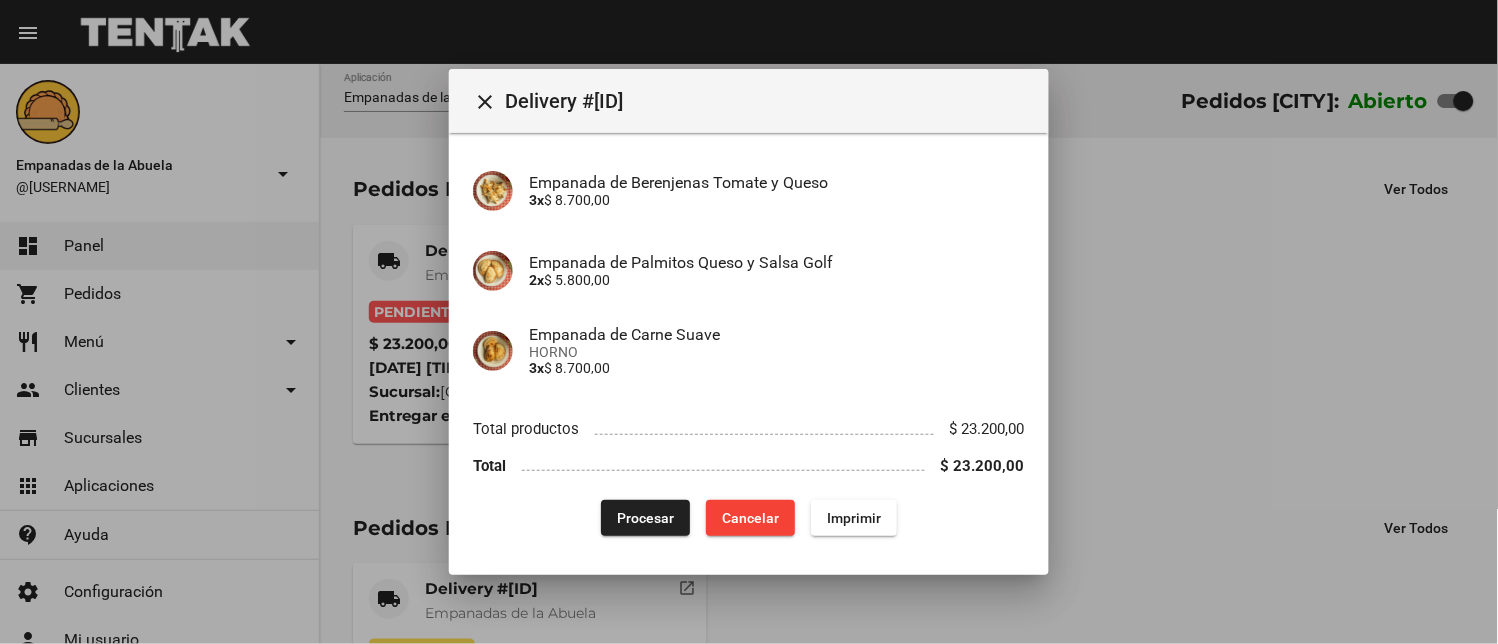 click on "Procesar" 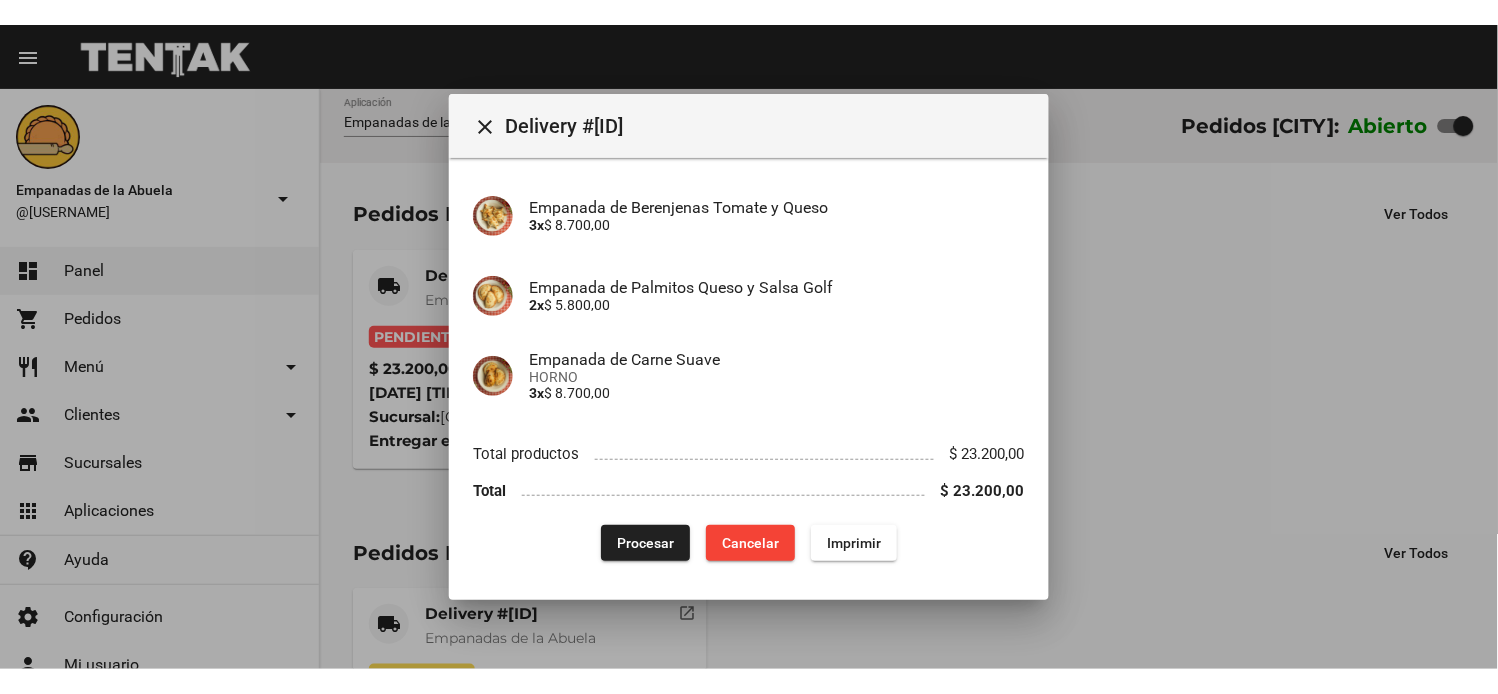 scroll, scrollTop: 0, scrollLeft: 0, axis: both 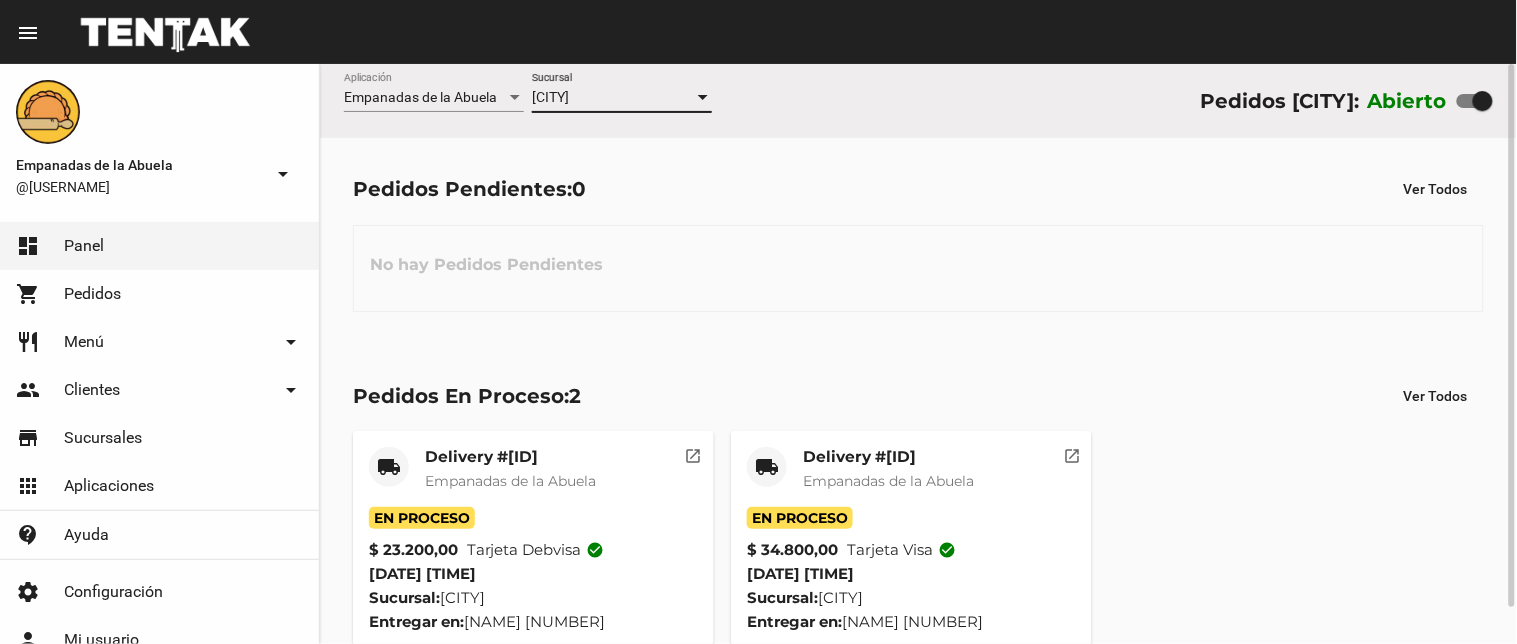 click at bounding box center [703, 98] 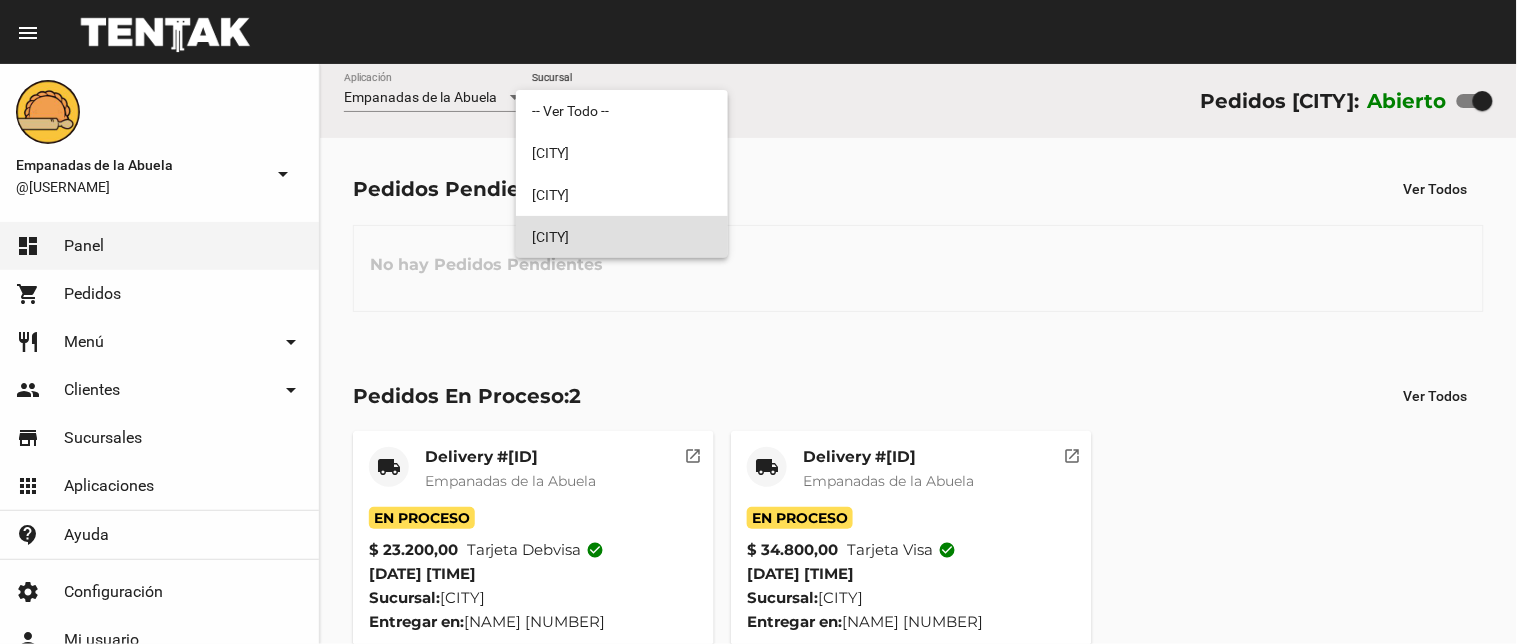 click on "[CITY]" at bounding box center (622, 237) 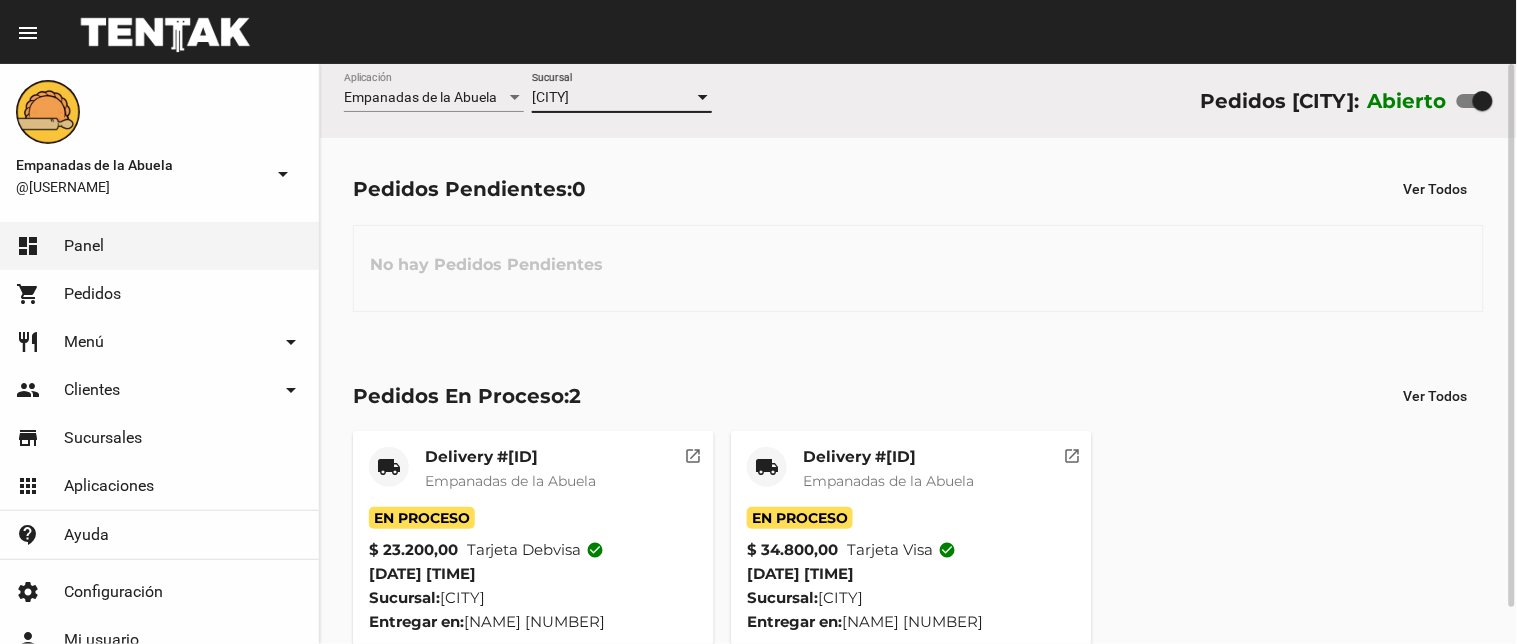 click at bounding box center [703, 97] 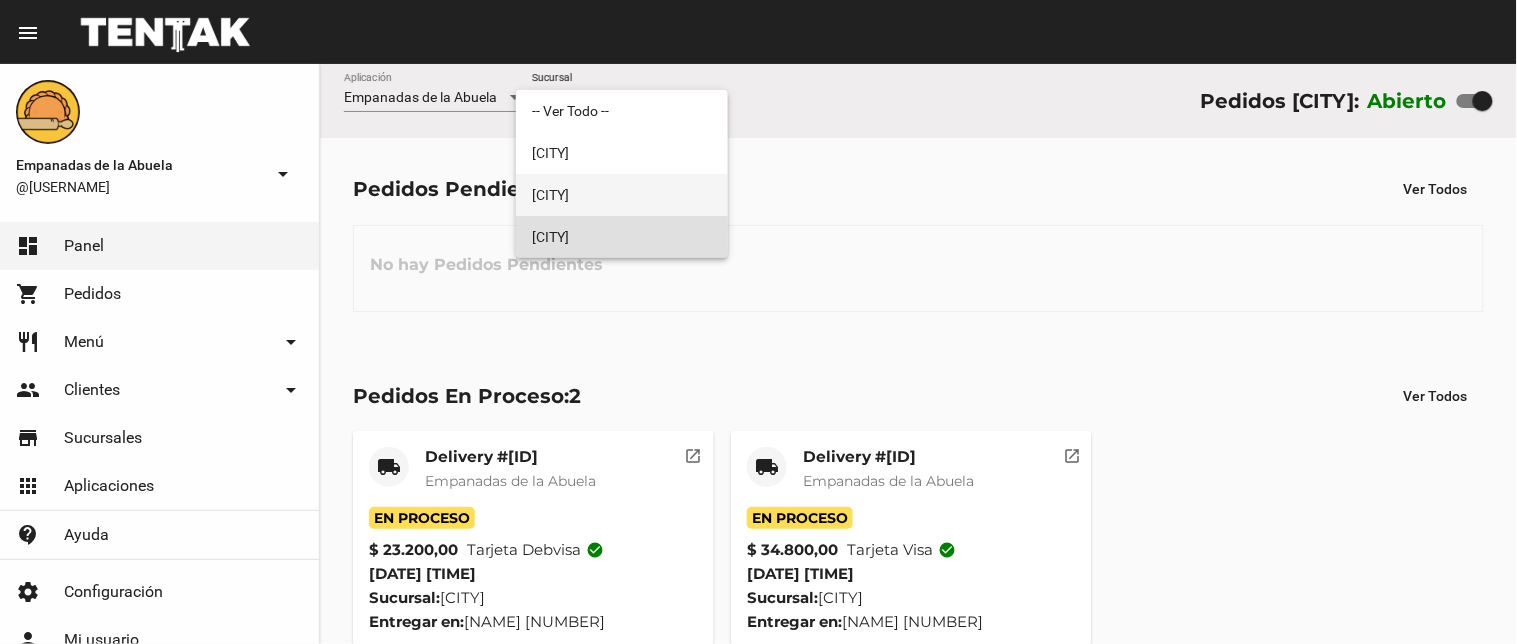 click on "[CITY]" at bounding box center [622, 195] 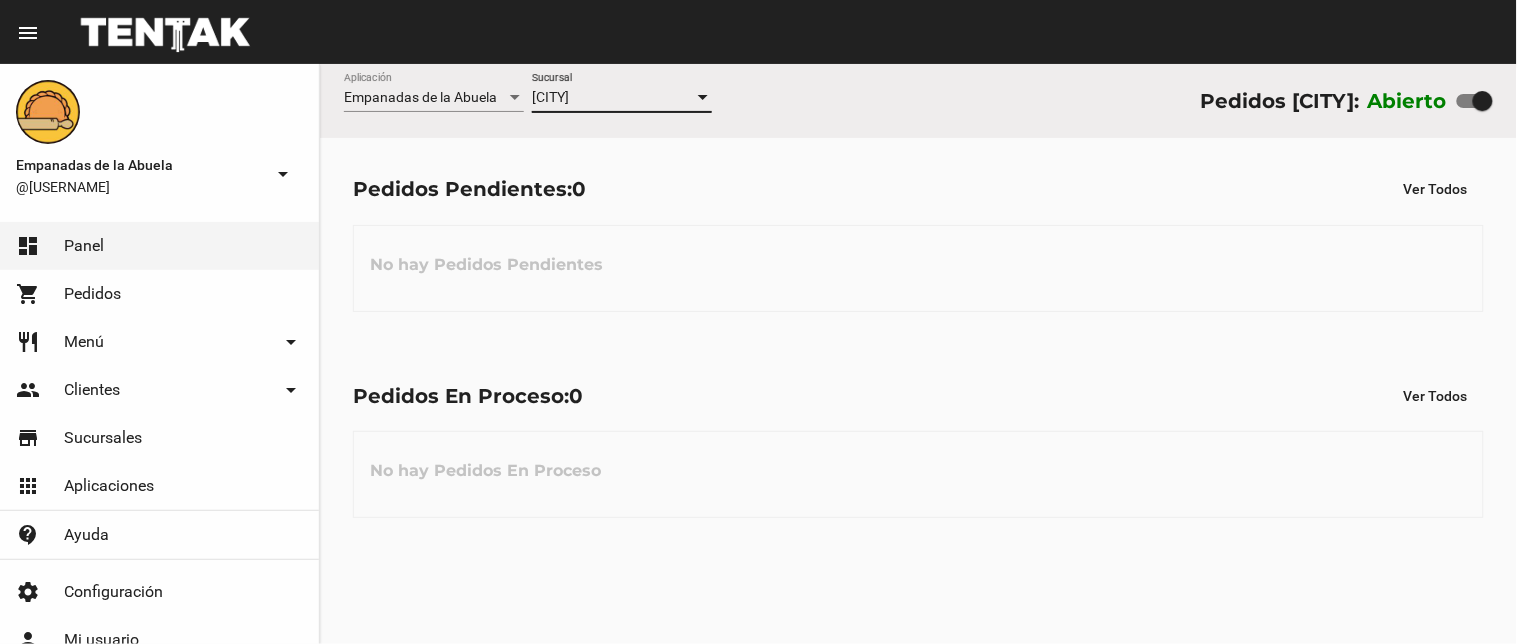 click at bounding box center (703, 97) 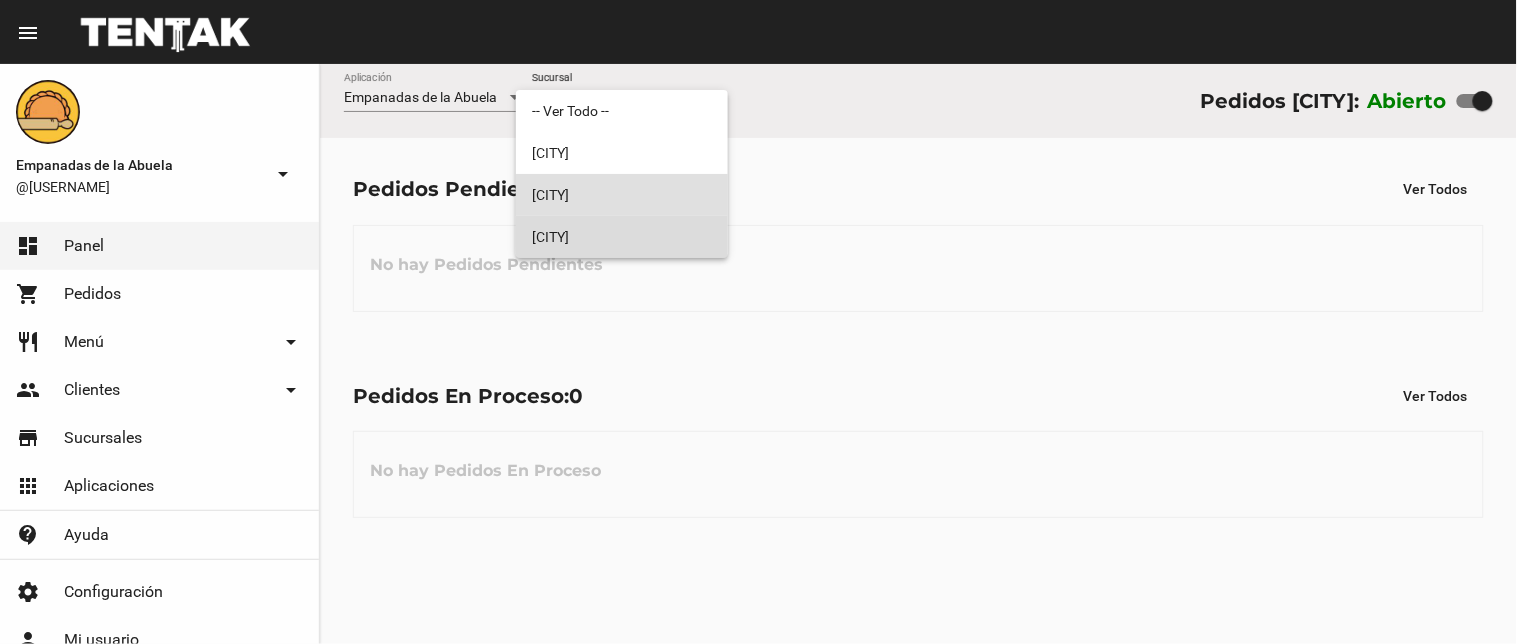 click on "[CITY]" at bounding box center [622, 237] 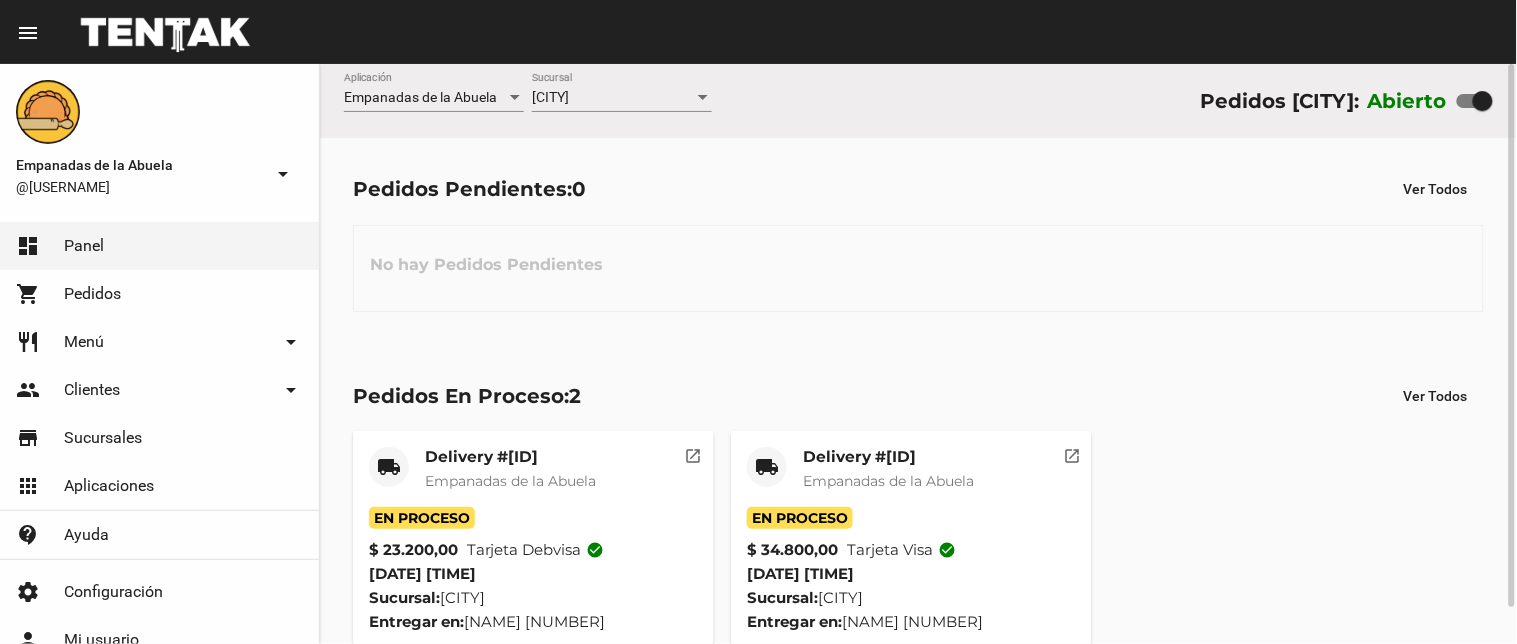 click on "No hay Pedidos Pendientes" 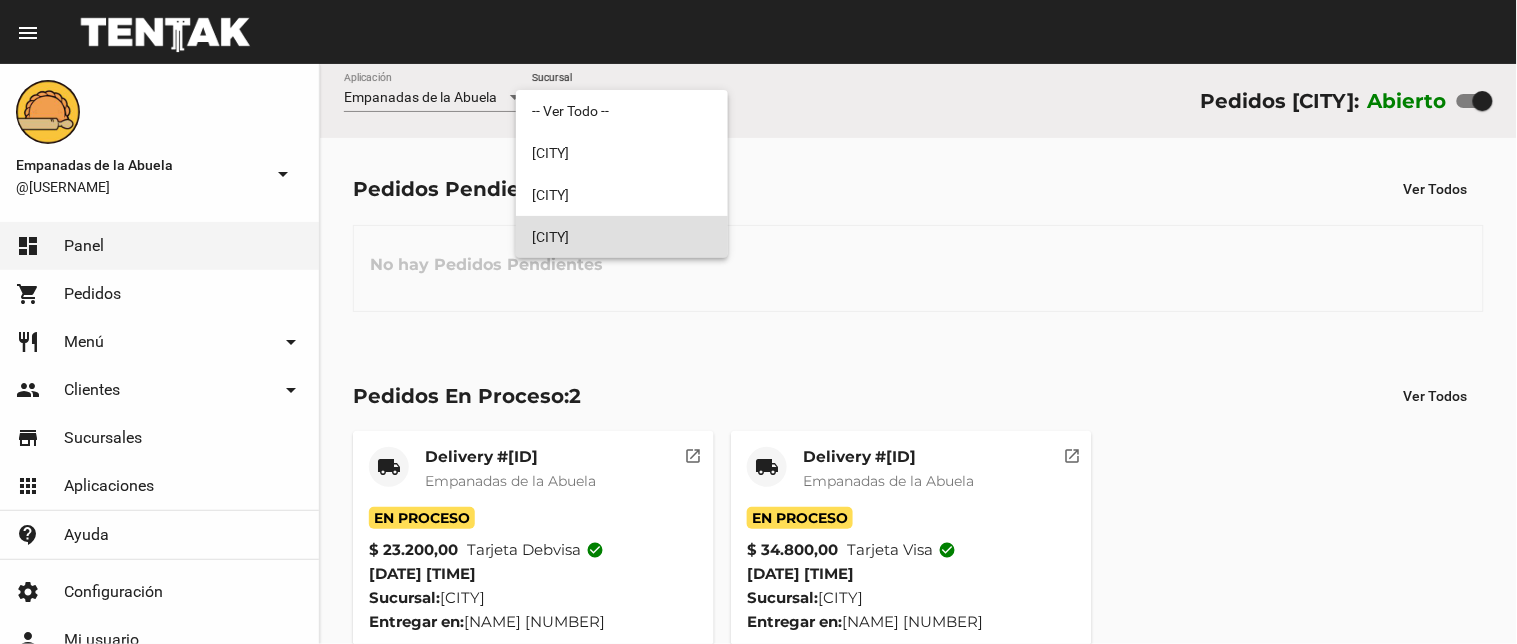 click on "[CITY]" at bounding box center (622, 237) 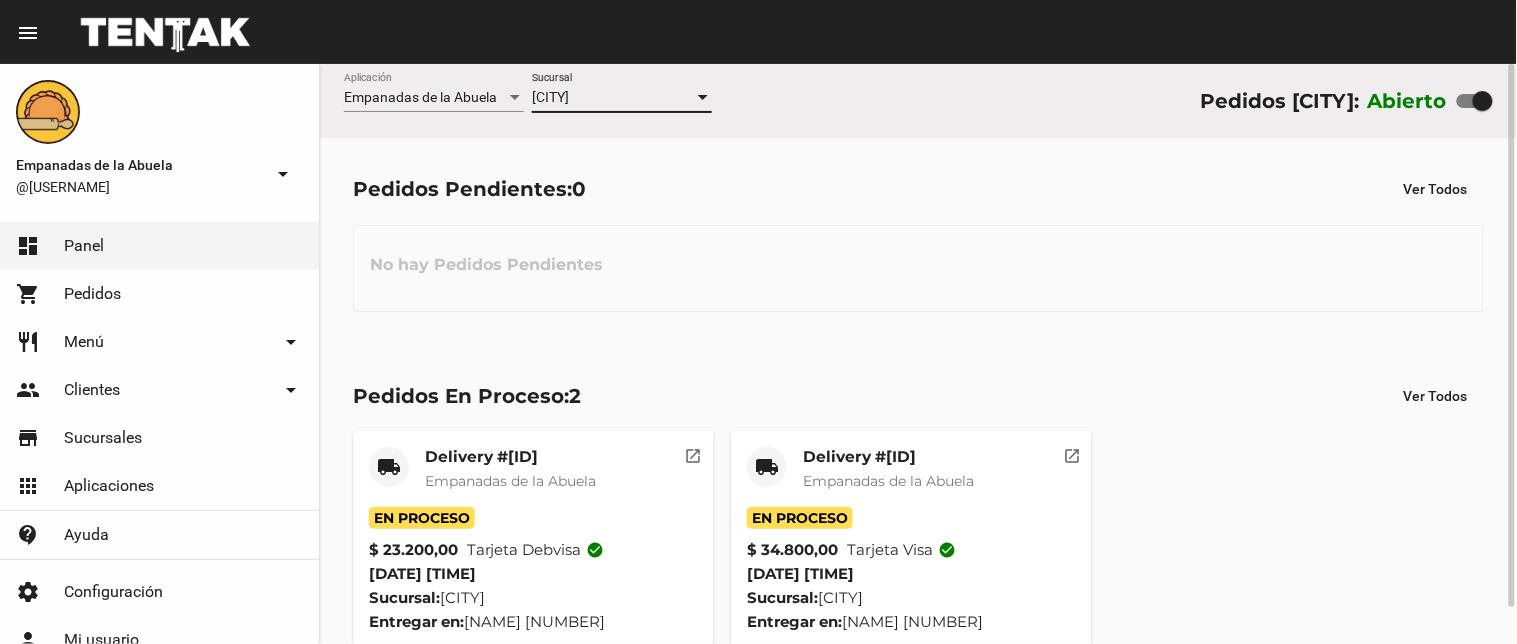 click at bounding box center [703, 98] 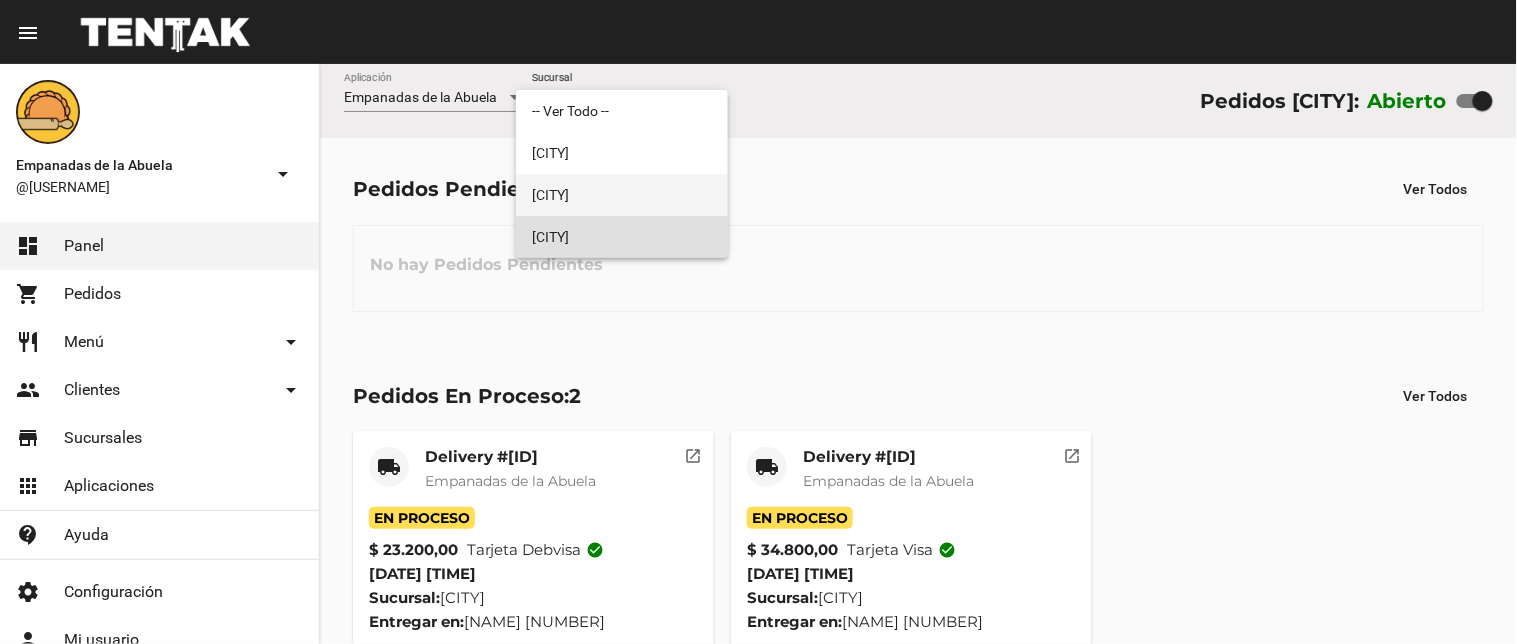 click on "[CITY]" at bounding box center [622, 195] 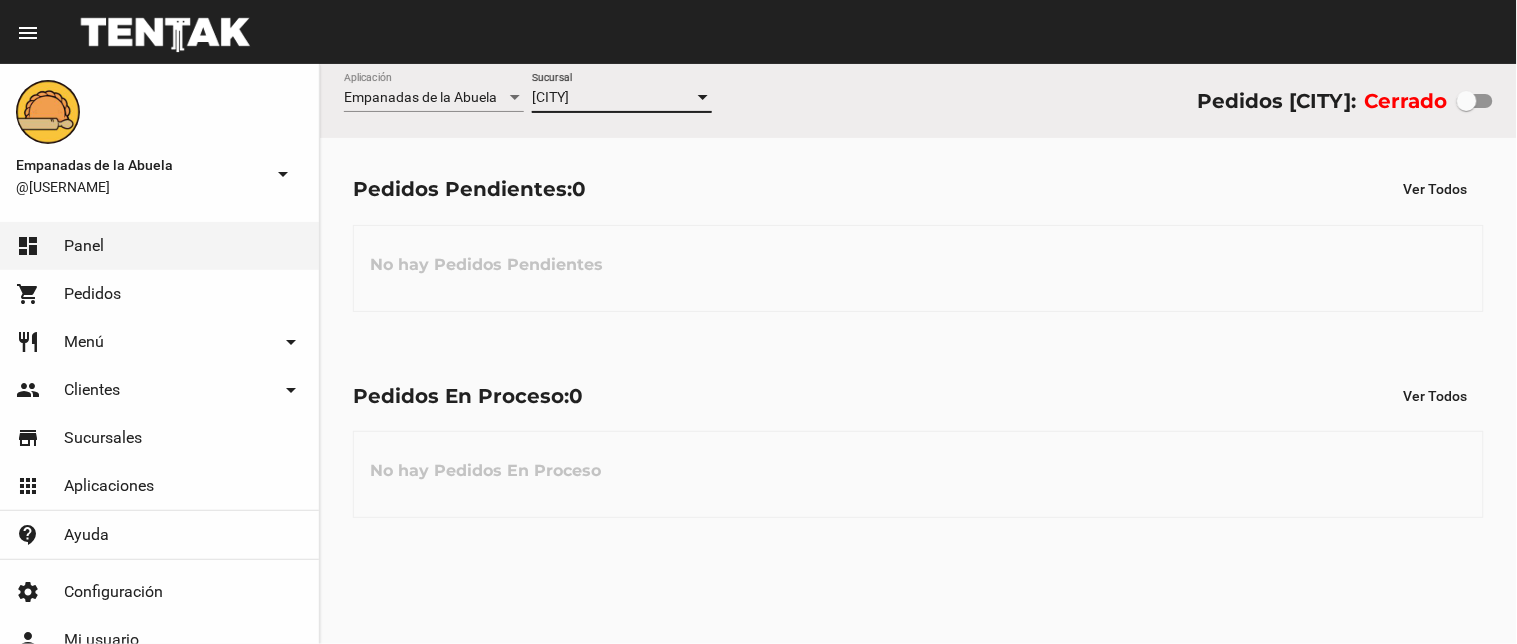 click at bounding box center (703, 98) 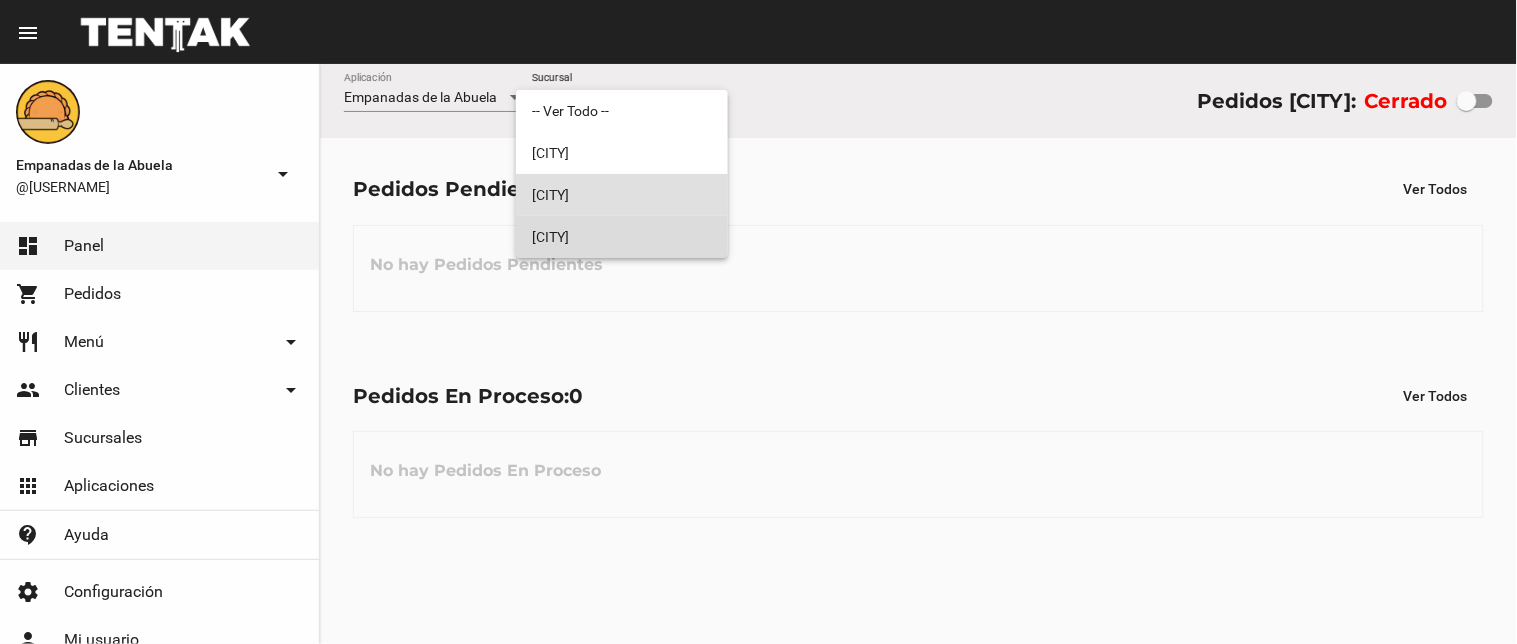 click on "[CITY]" at bounding box center [622, 237] 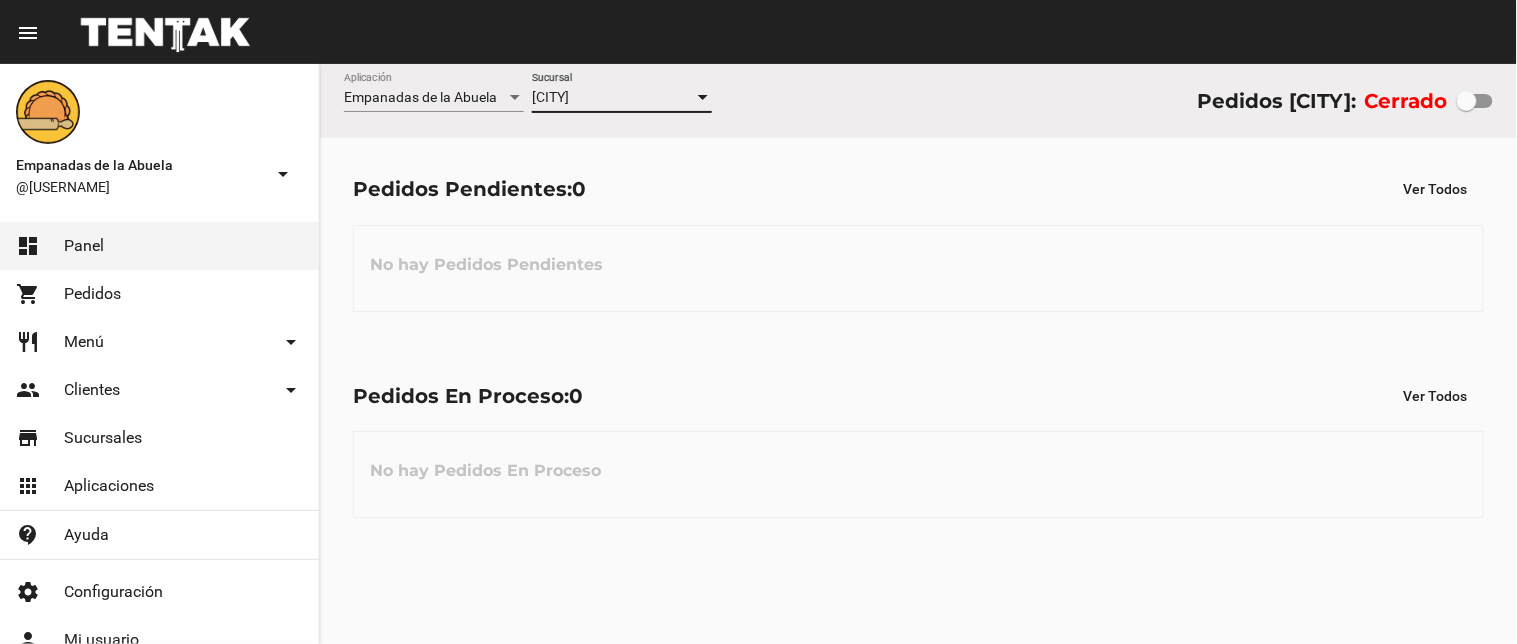 checkbox on "true" 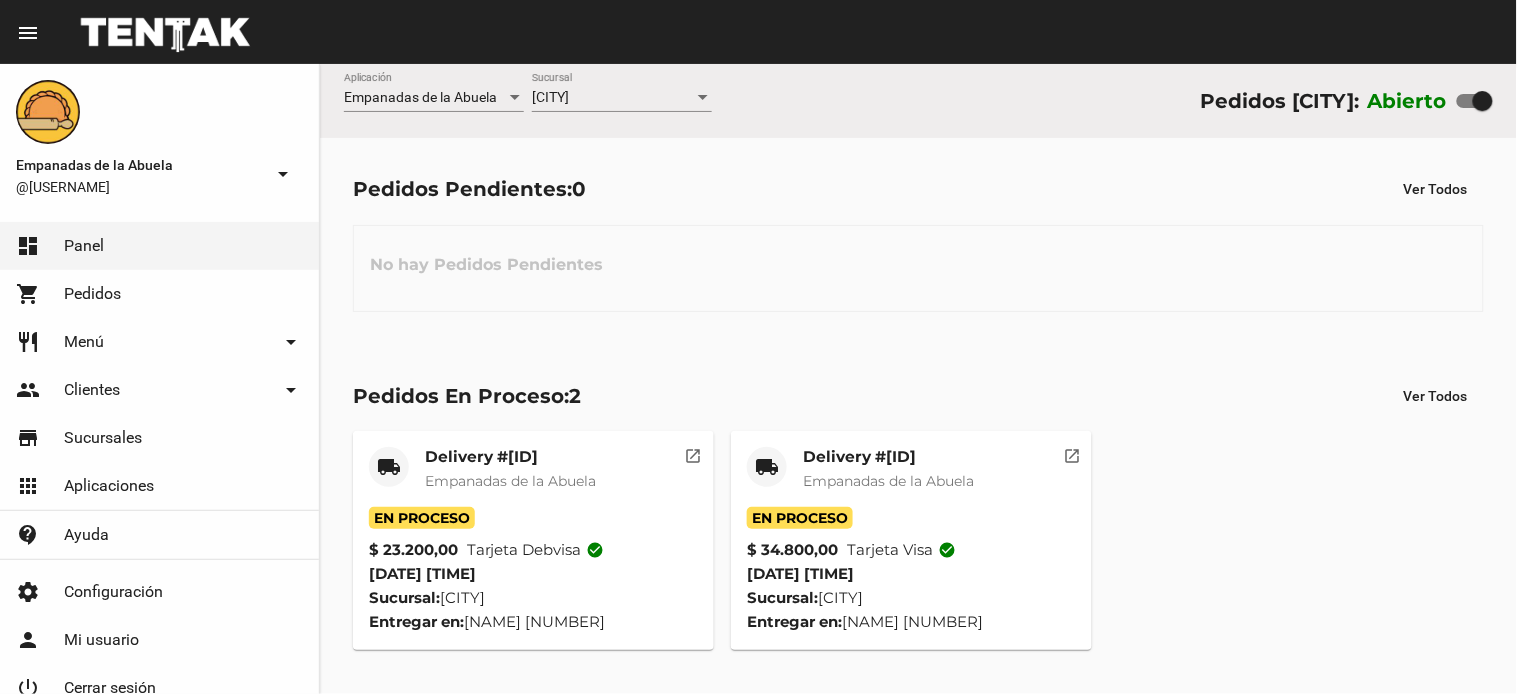 click on "Delivery #917A08E1" 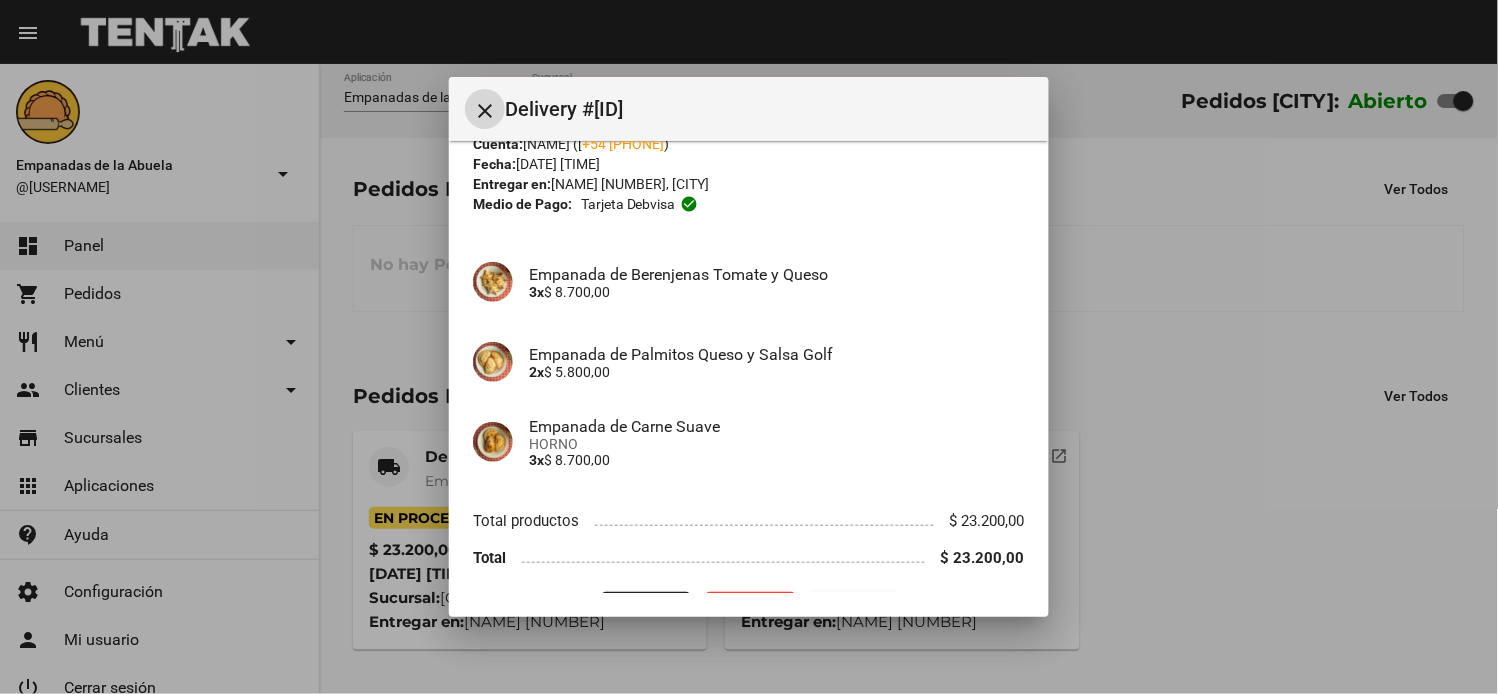 scroll, scrollTop: 121, scrollLeft: 0, axis: vertical 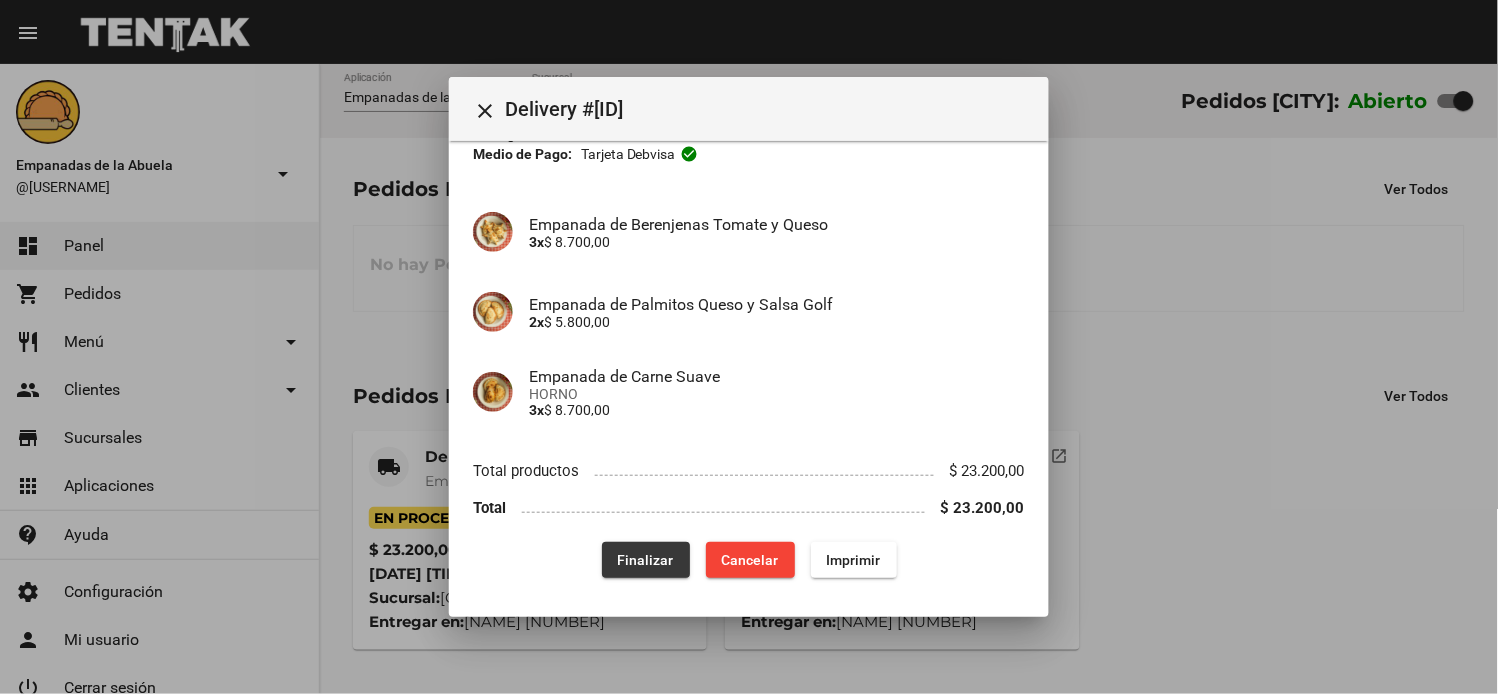 click on "Finalizar" 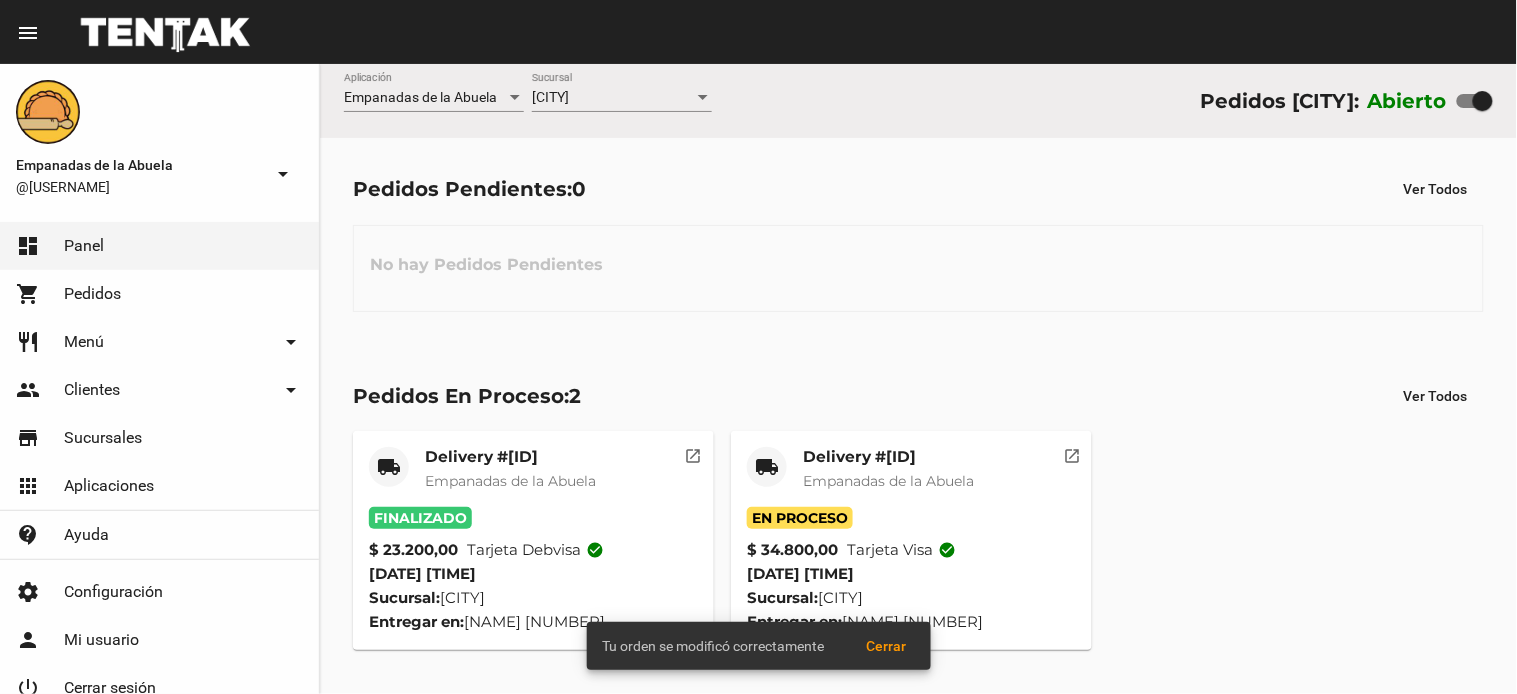 click on "Delivery #9E78D635" 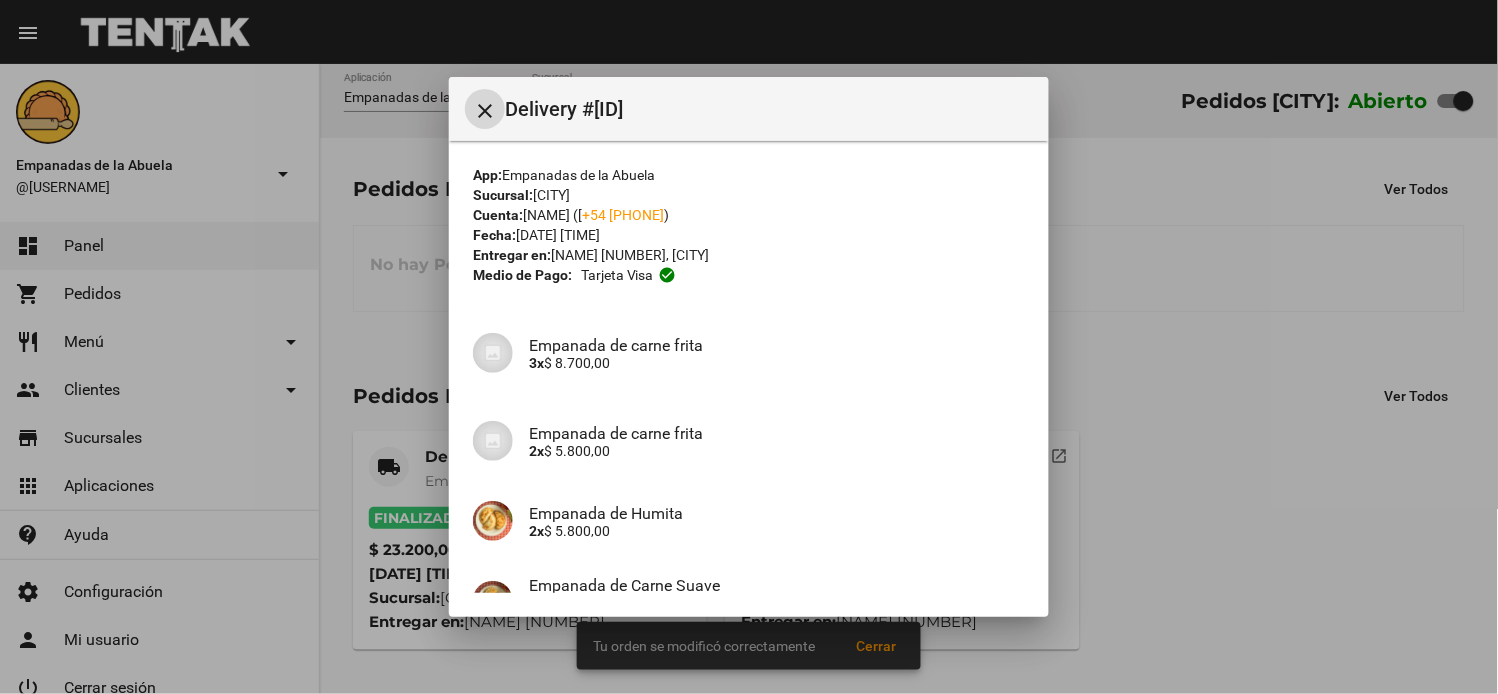 scroll, scrollTop: 281, scrollLeft: 0, axis: vertical 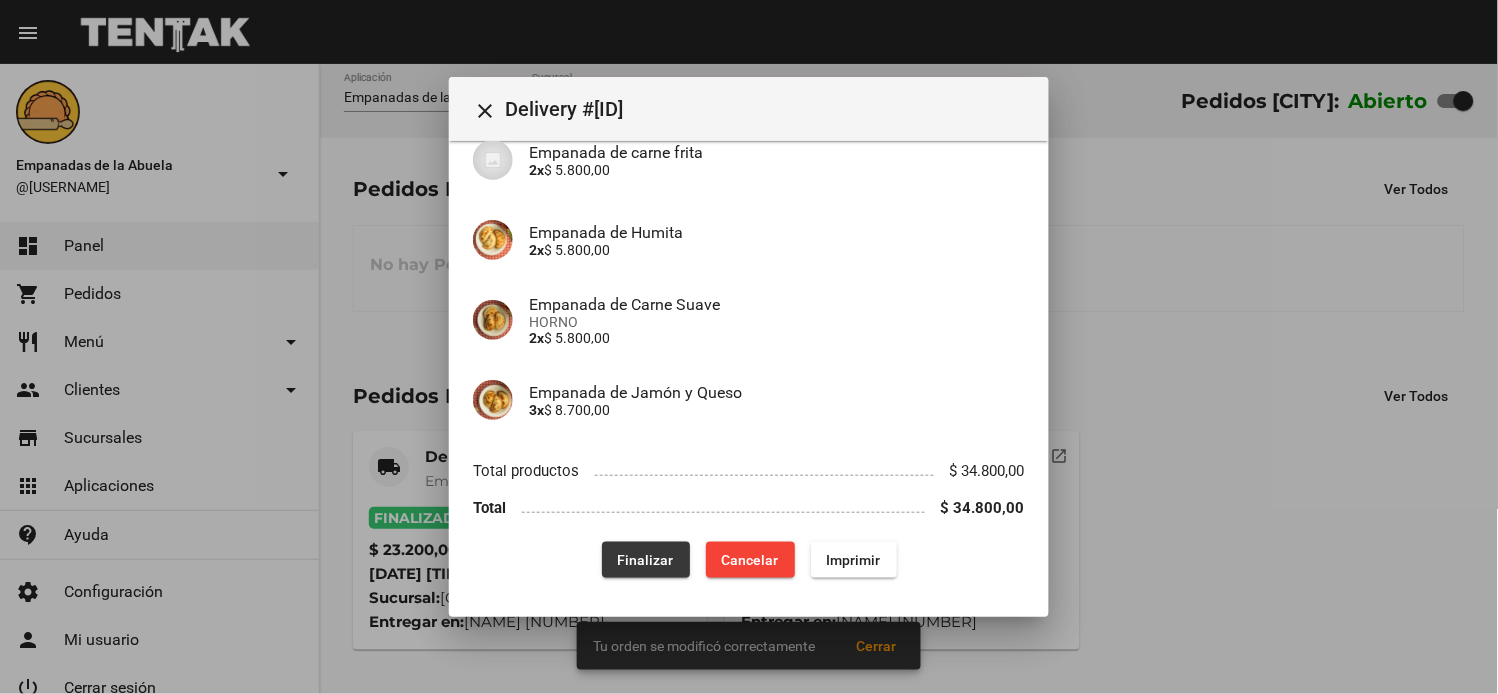 click on "Finalizar" 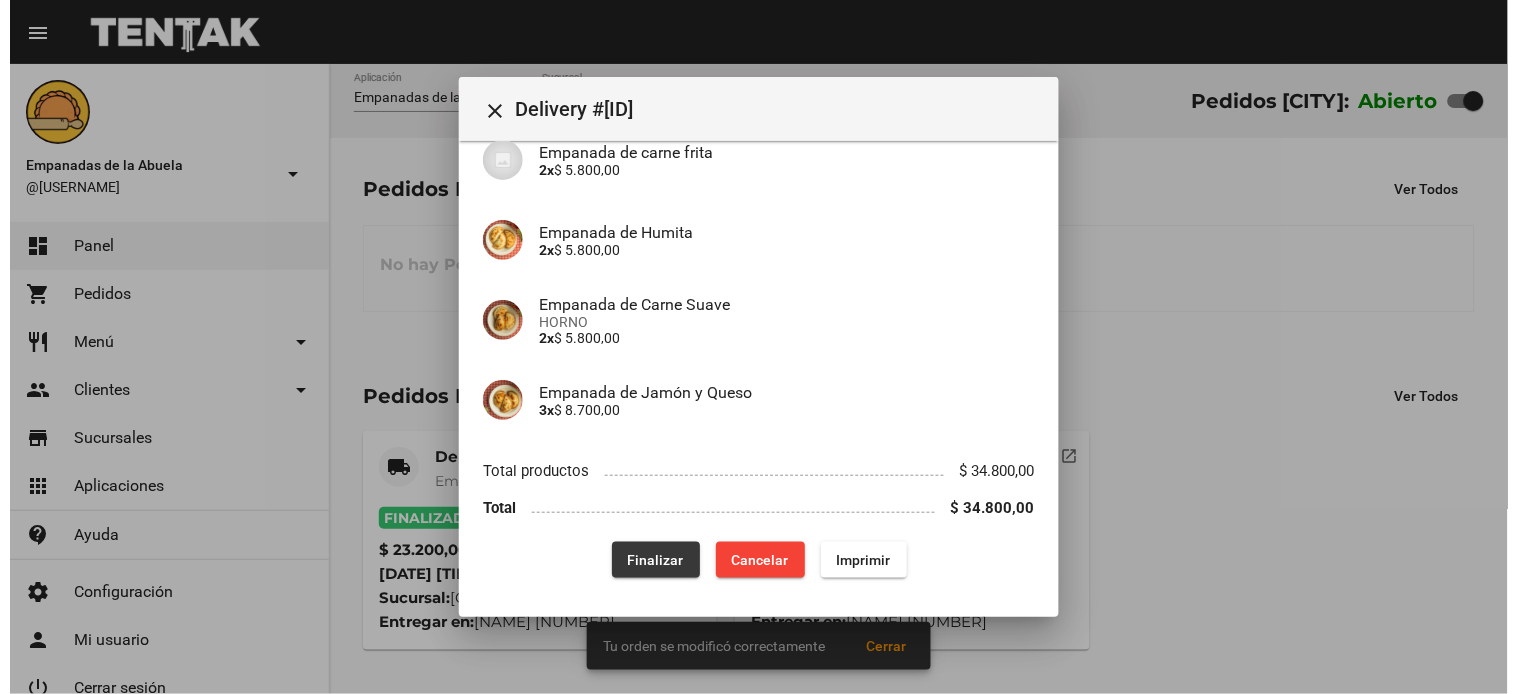 scroll, scrollTop: 0, scrollLeft: 0, axis: both 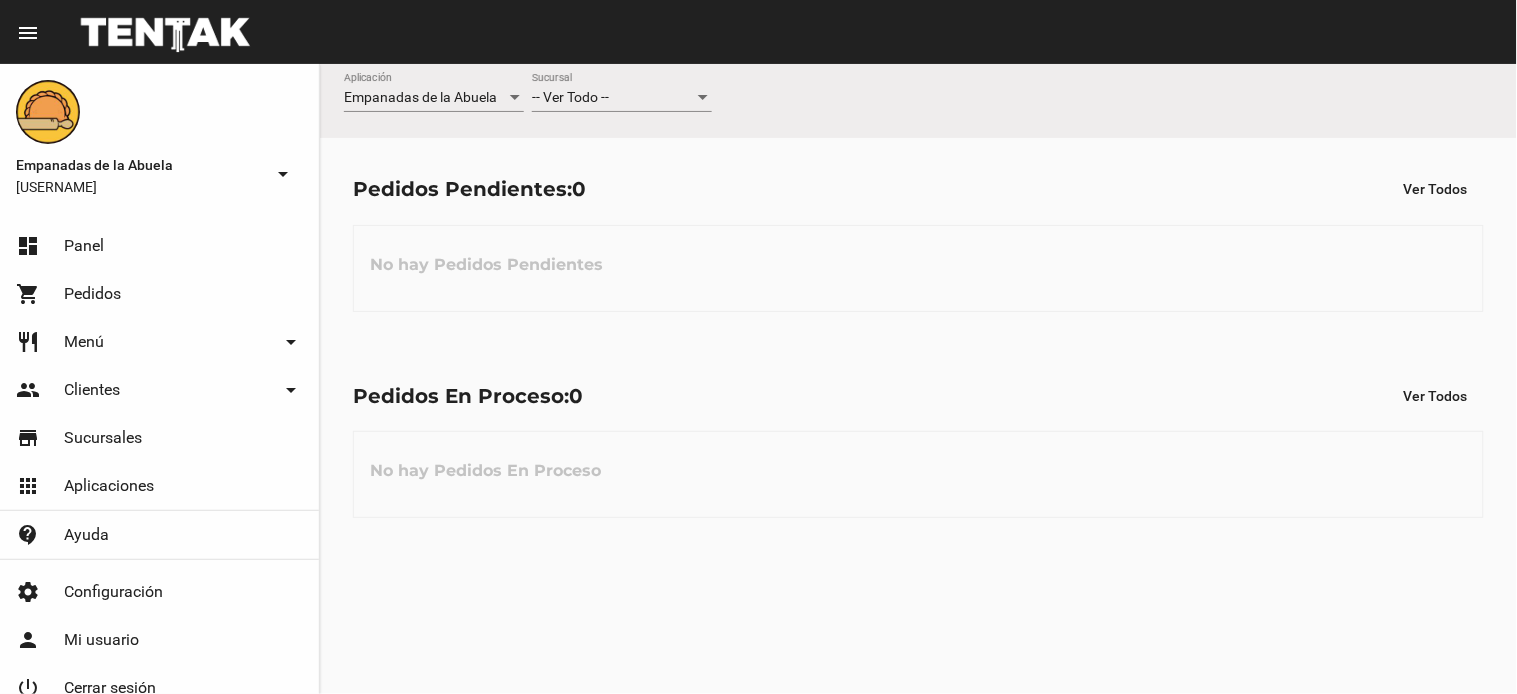 click on "-- Ver Todo --" at bounding box center (613, 98) 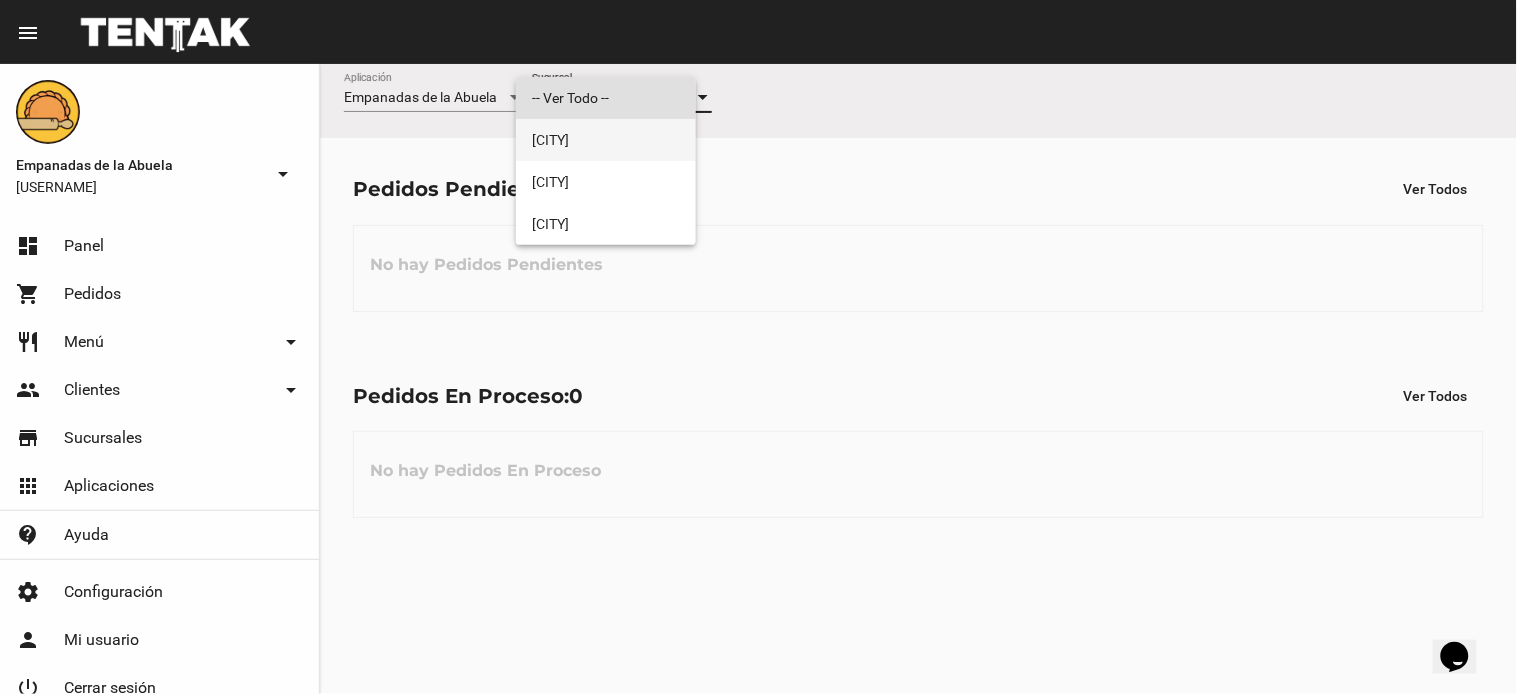 scroll, scrollTop: 0, scrollLeft: 0, axis: both 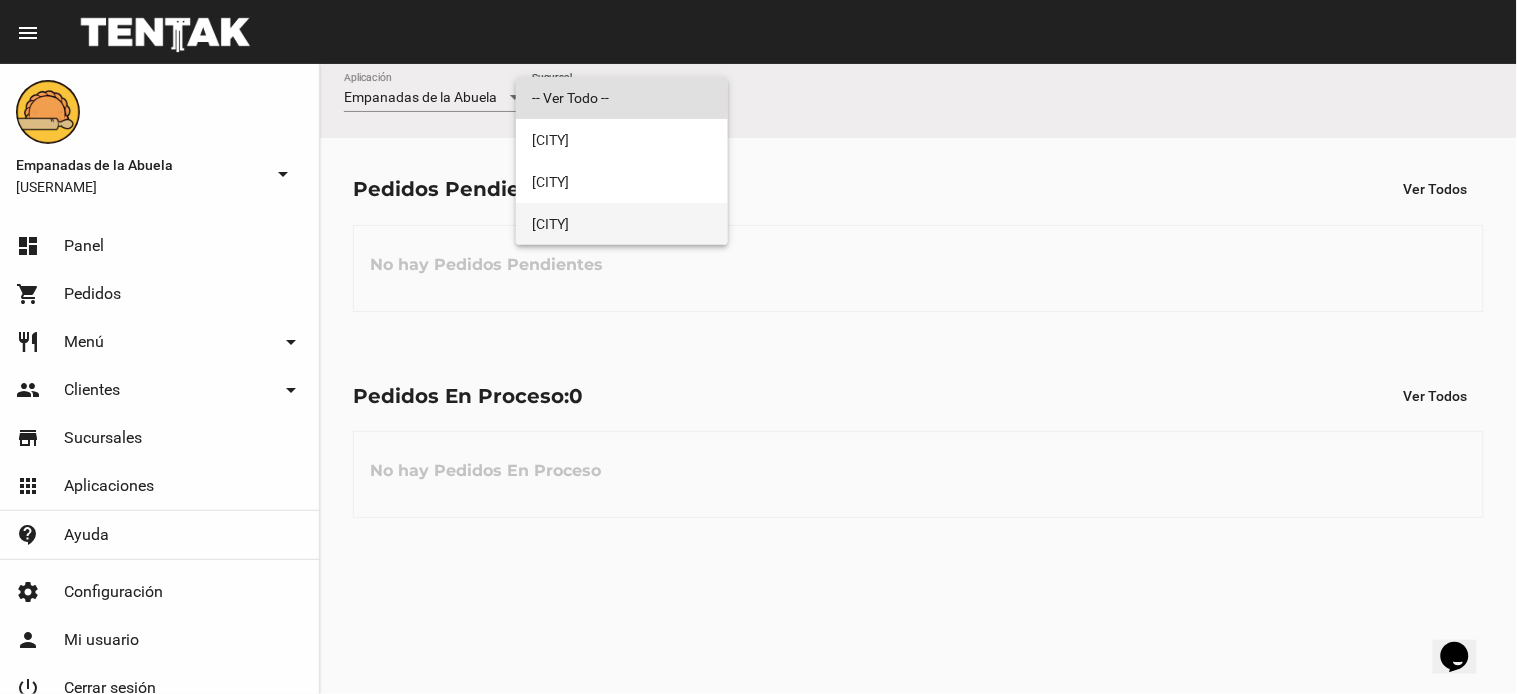 click on "[CITY]" at bounding box center [622, 224] 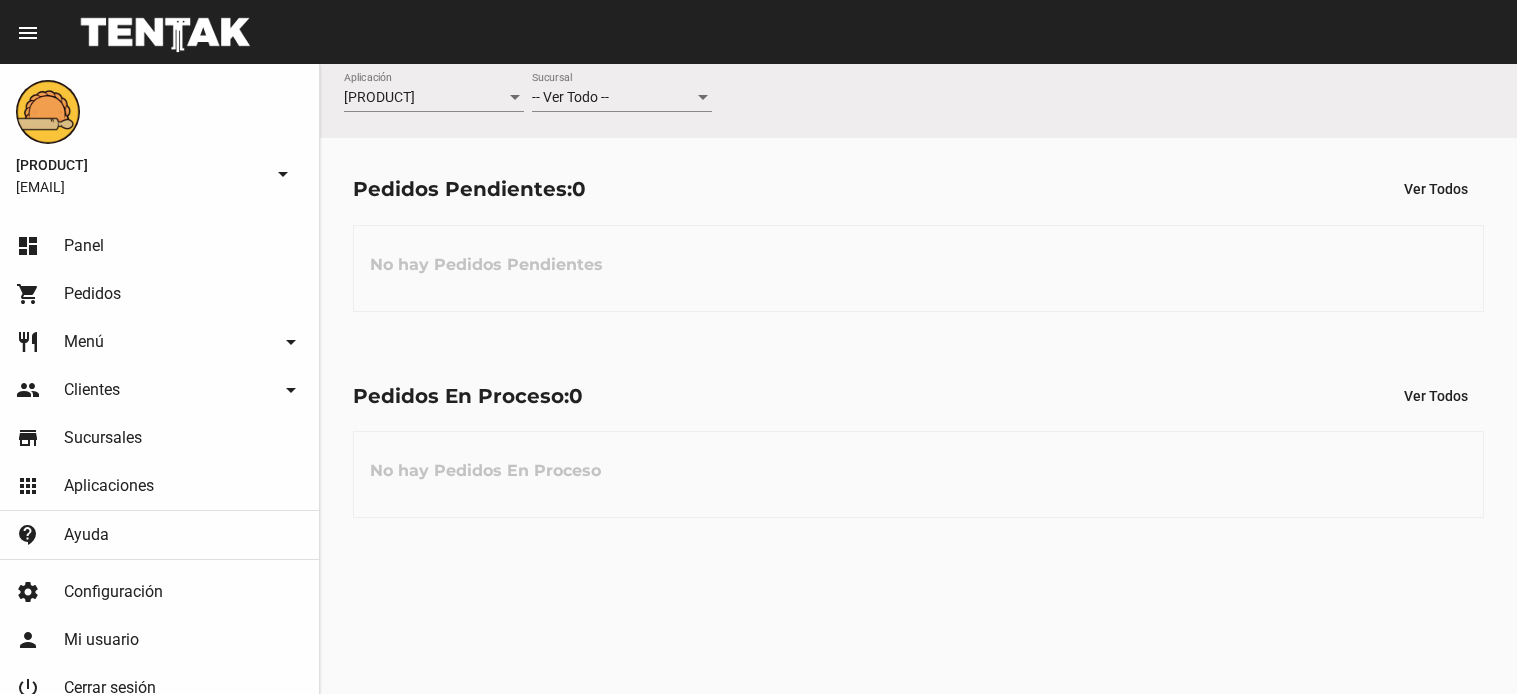 scroll, scrollTop: 0, scrollLeft: 0, axis: both 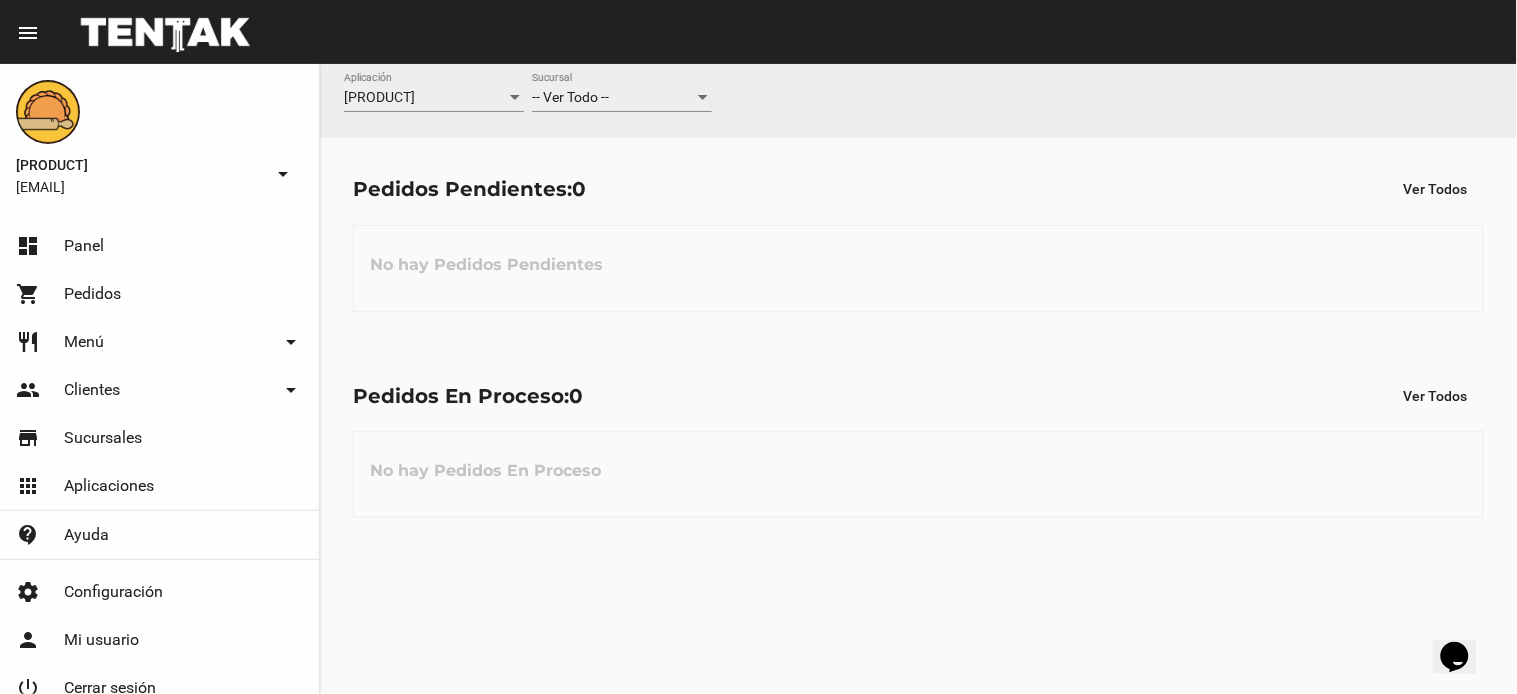 click on "-- Ver Todo --" at bounding box center [613, 98] 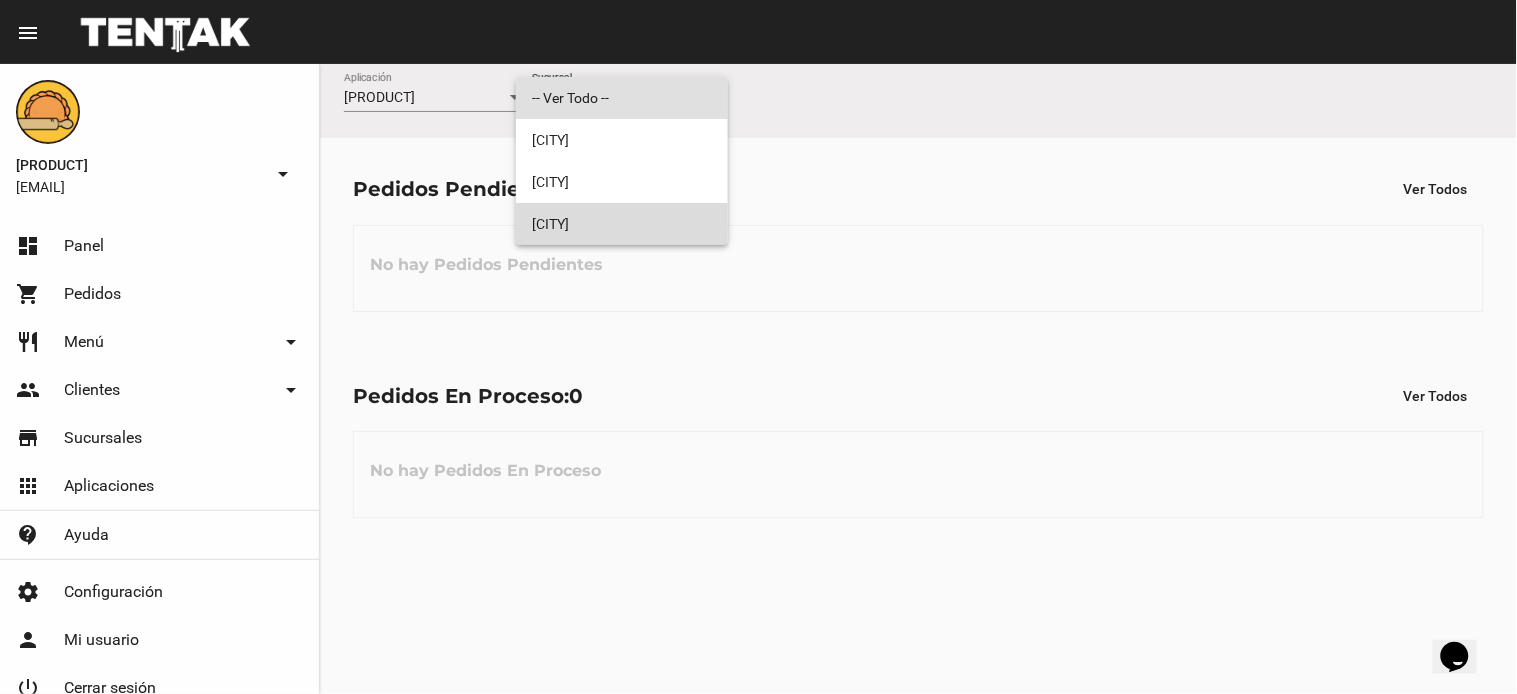 click on "[CITY]" at bounding box center [622, 224] 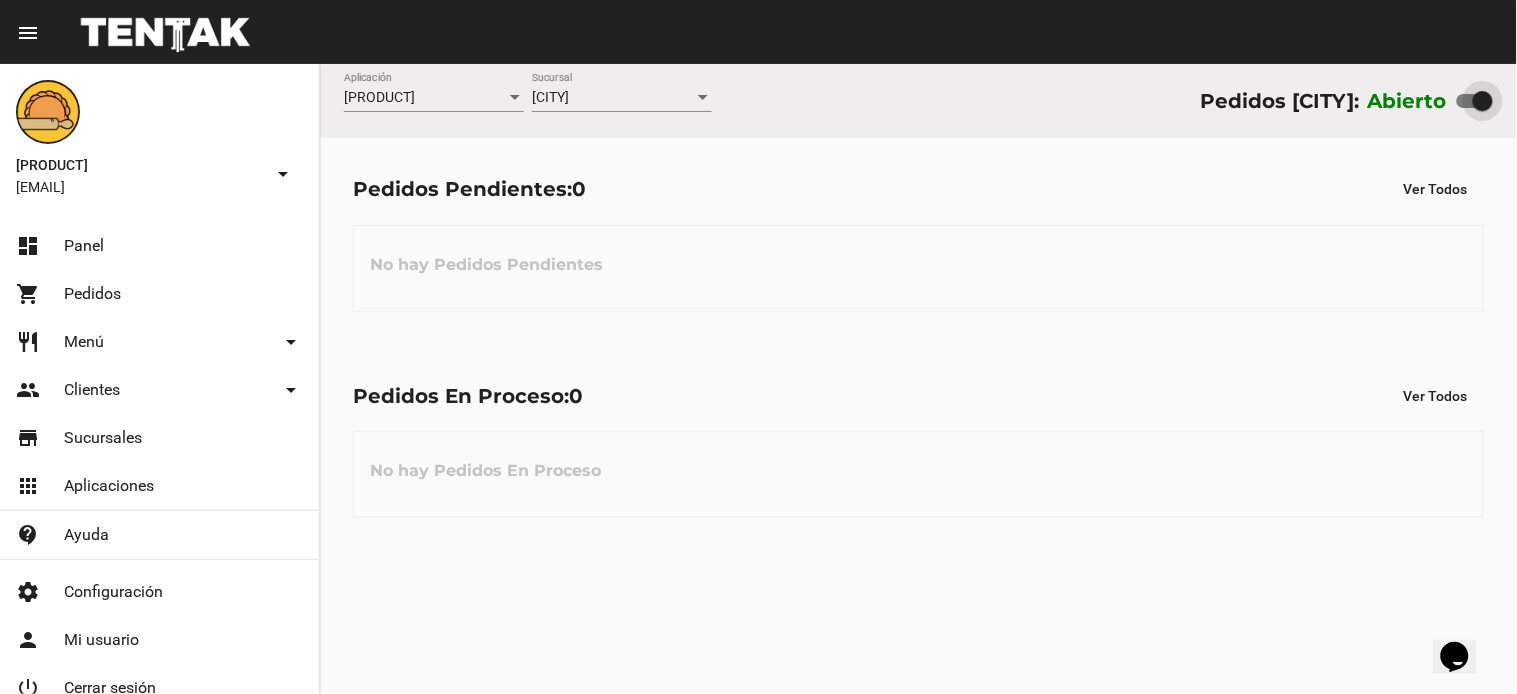 click at bounding box center (1475, 101) 